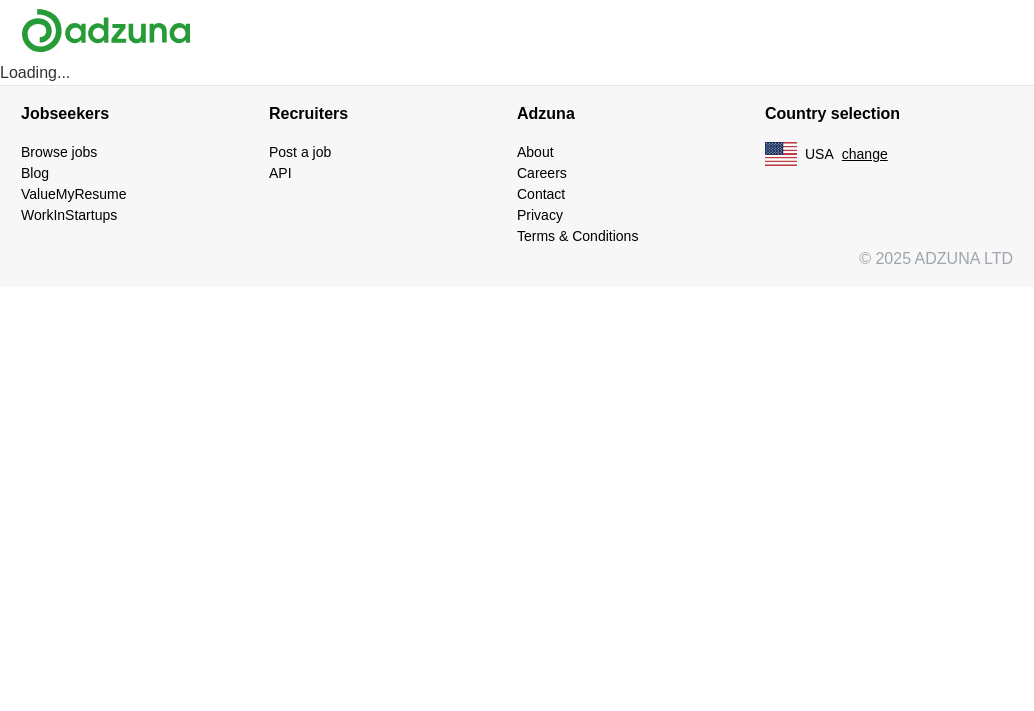 scroll, scrollTop: 0, scrollLeft: 0, axis: both 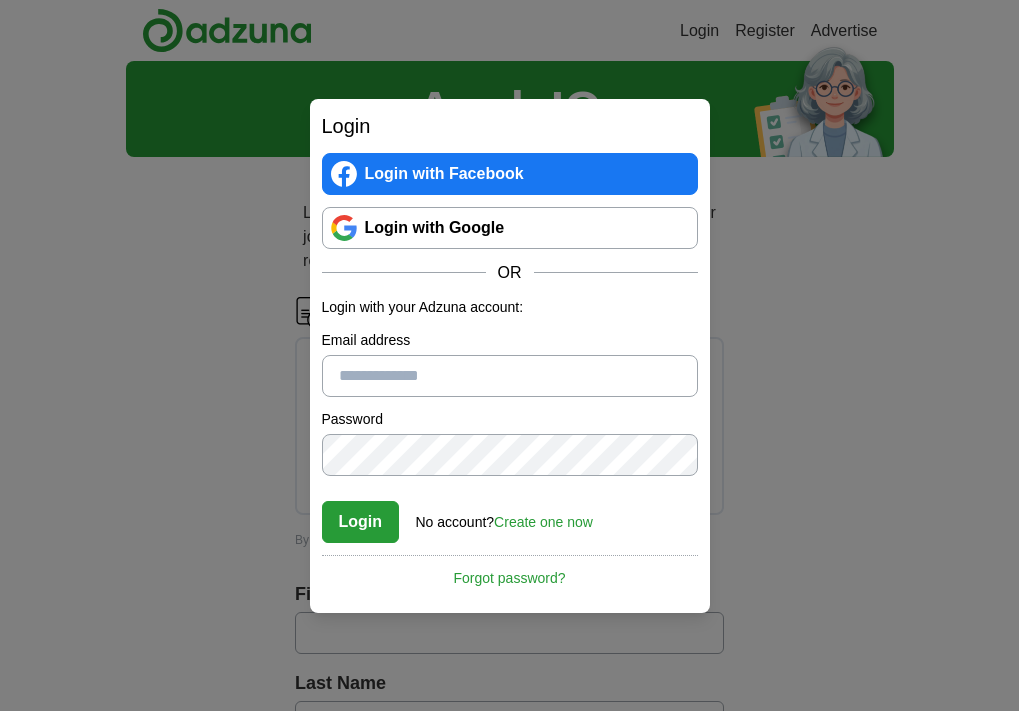 click on "Create one now" at bounding box center (543, 522) 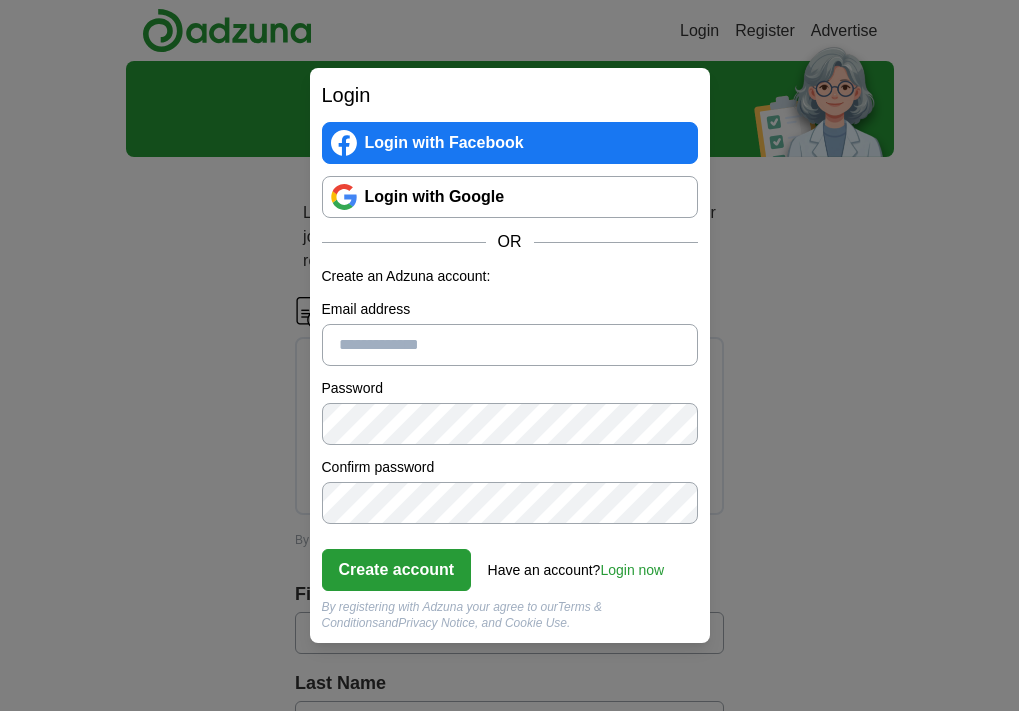 click on "Email address" at bounding box center (510, 345) 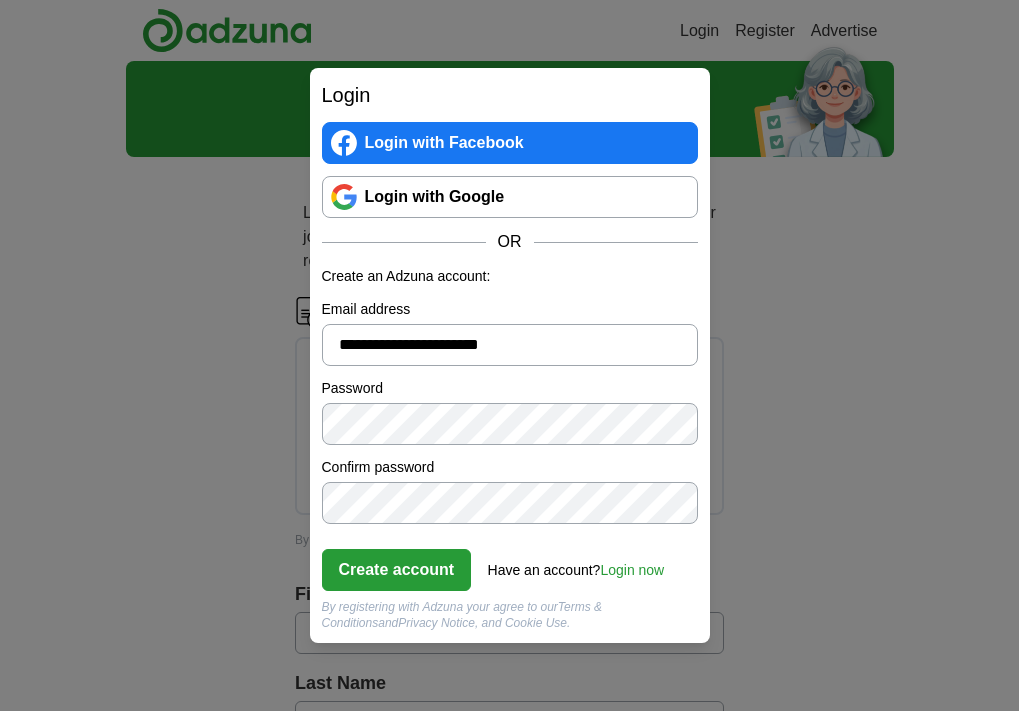 type on "**********" 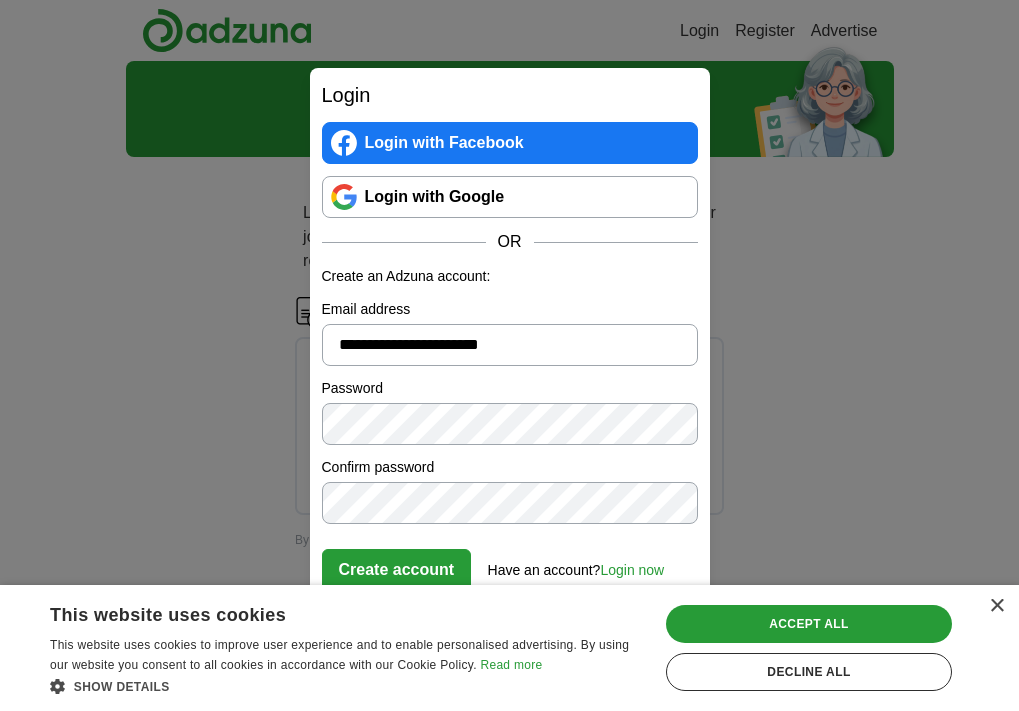 click on "Create account
Have an account?   Login now
Forgot password?" at bounding box center (510, 563) 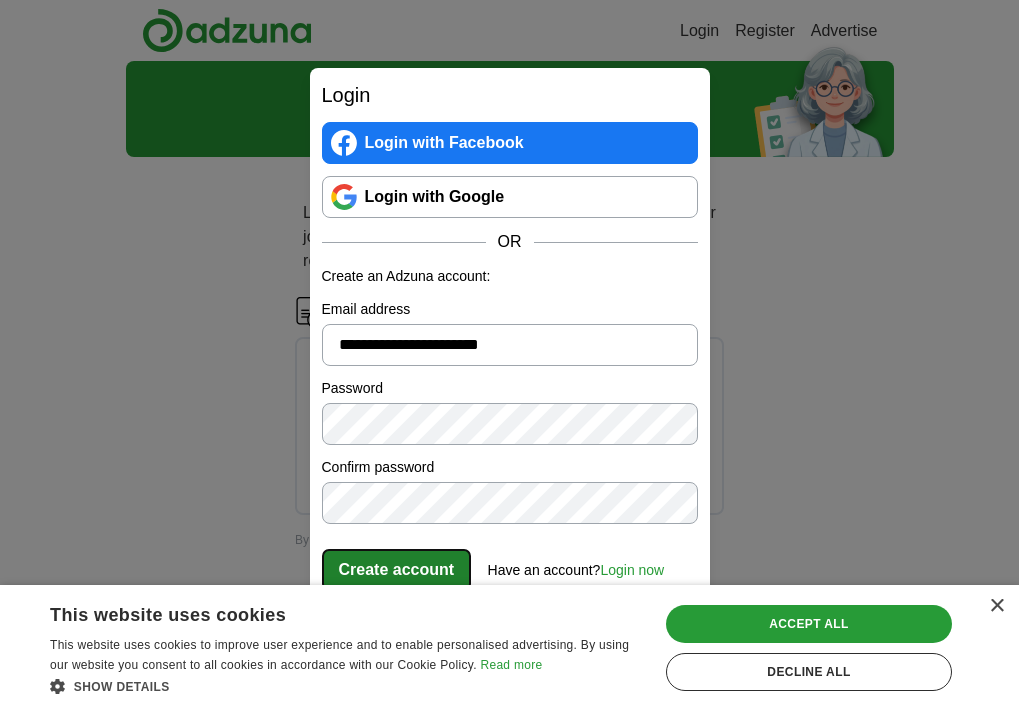 click on "Create account" at bounding box center [397, 570] 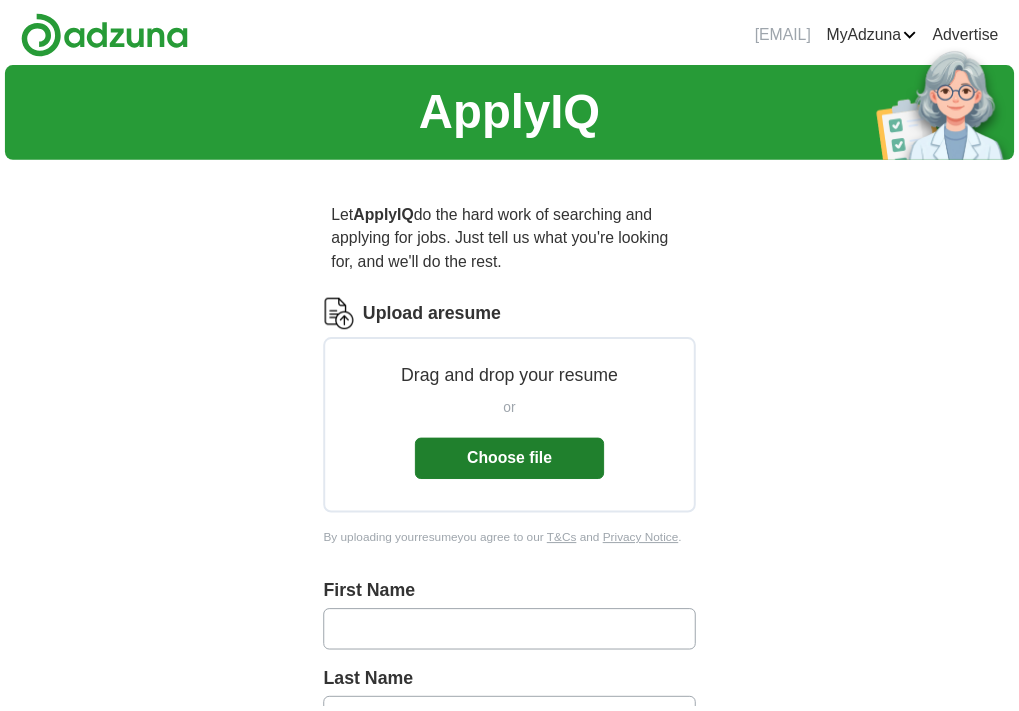 scroll, scrollTop: 0, scrollLeft: 0, axis: both 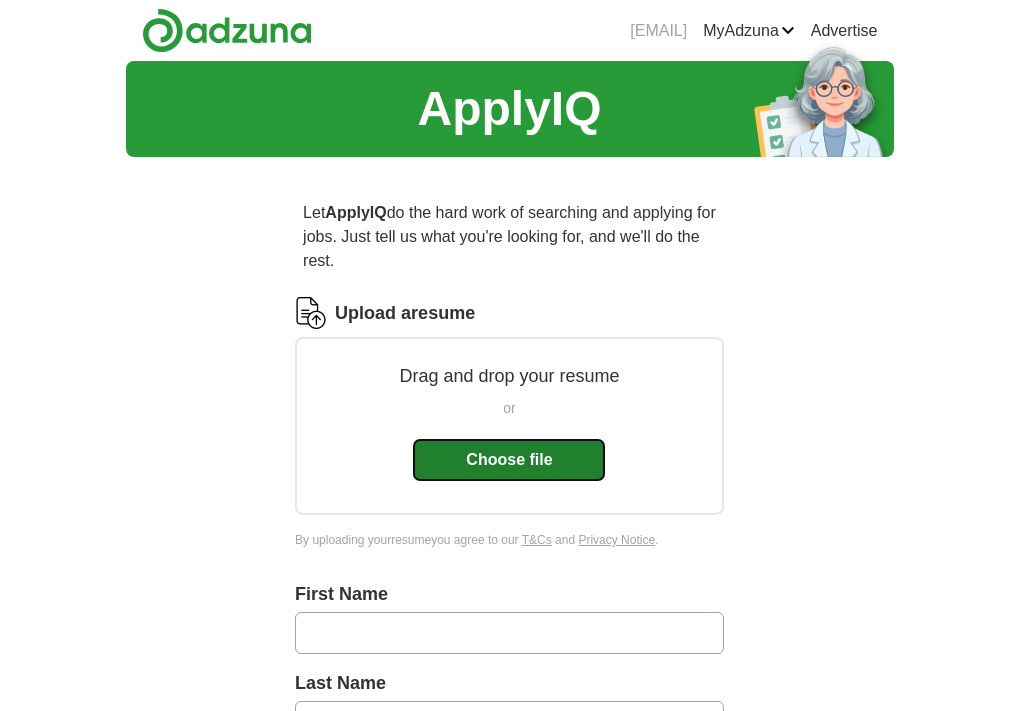 click on "Choose file" at bounding box center (509, 460) 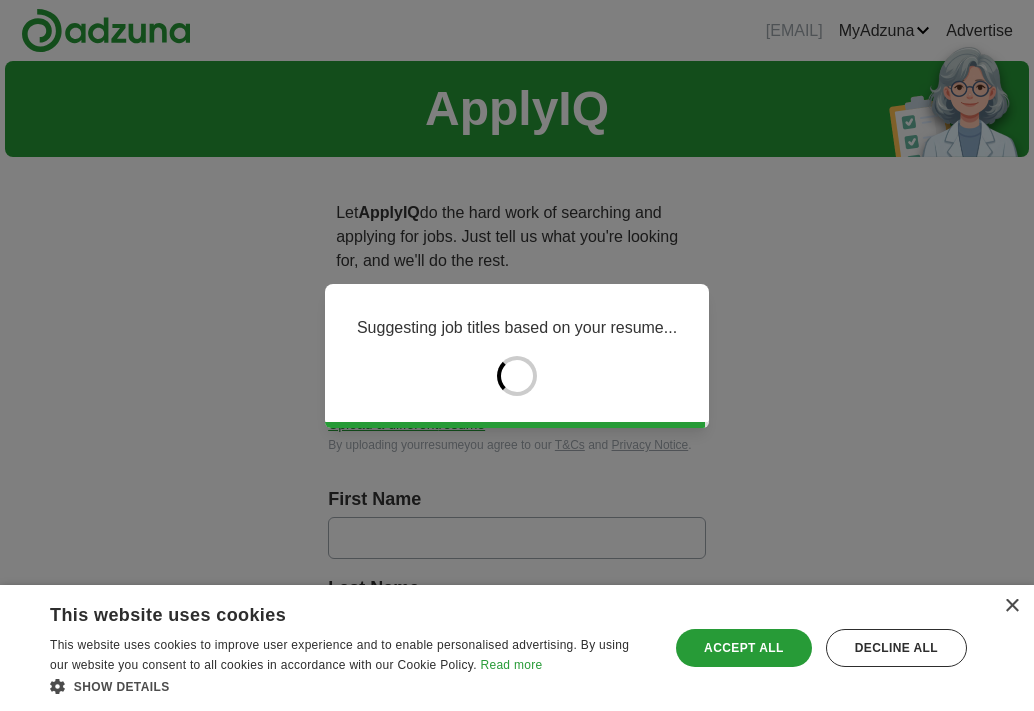 type on "***" 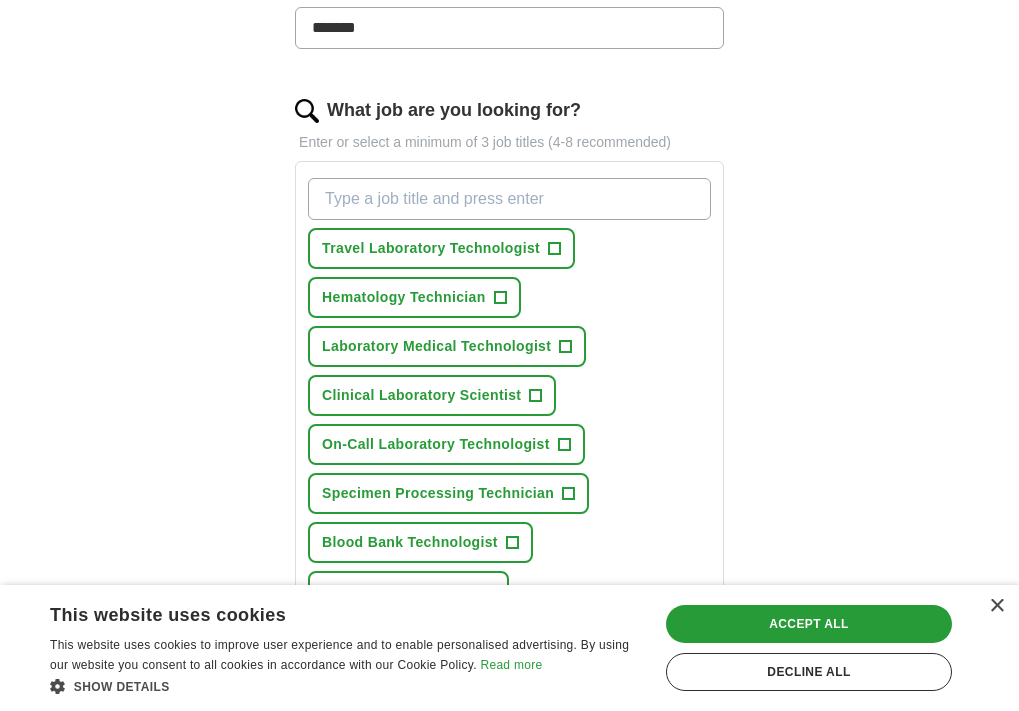 scroll, scrollTop: 600, scrollLeft: 0, axis: vertical 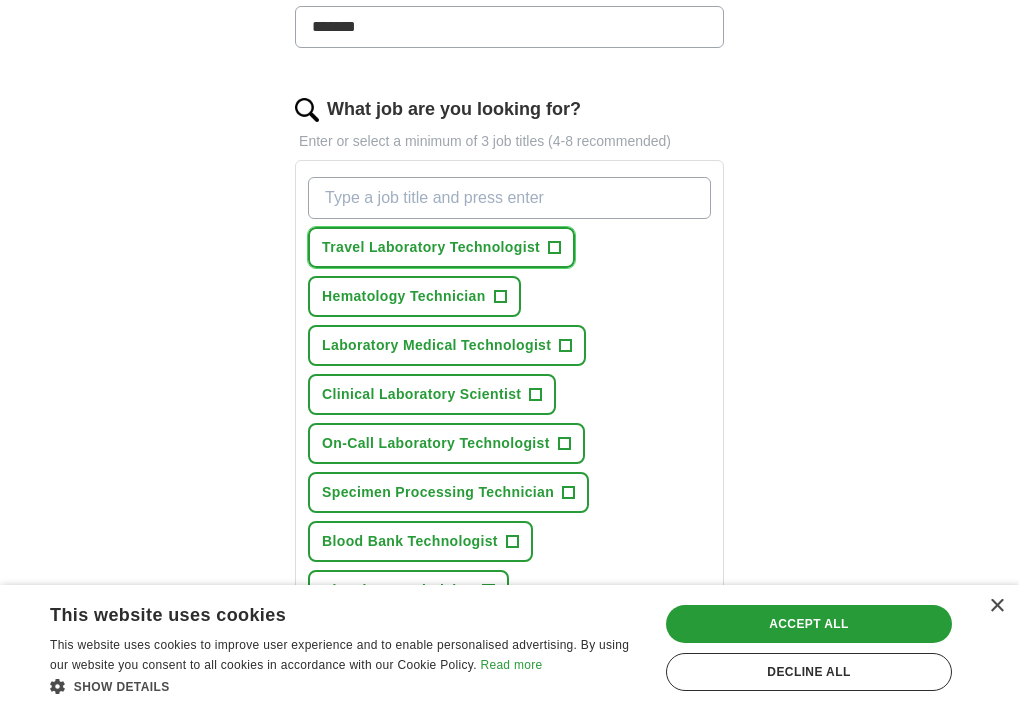 click on "+" at bounding box center (555, 248) 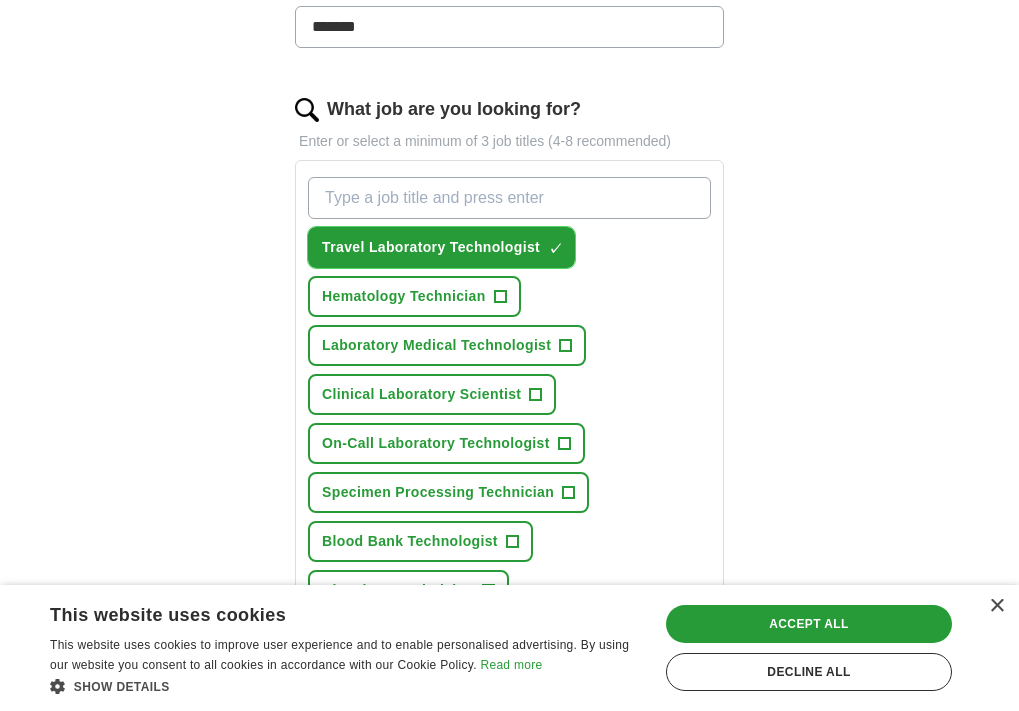 click on "×" at bounding box center [0, 0] 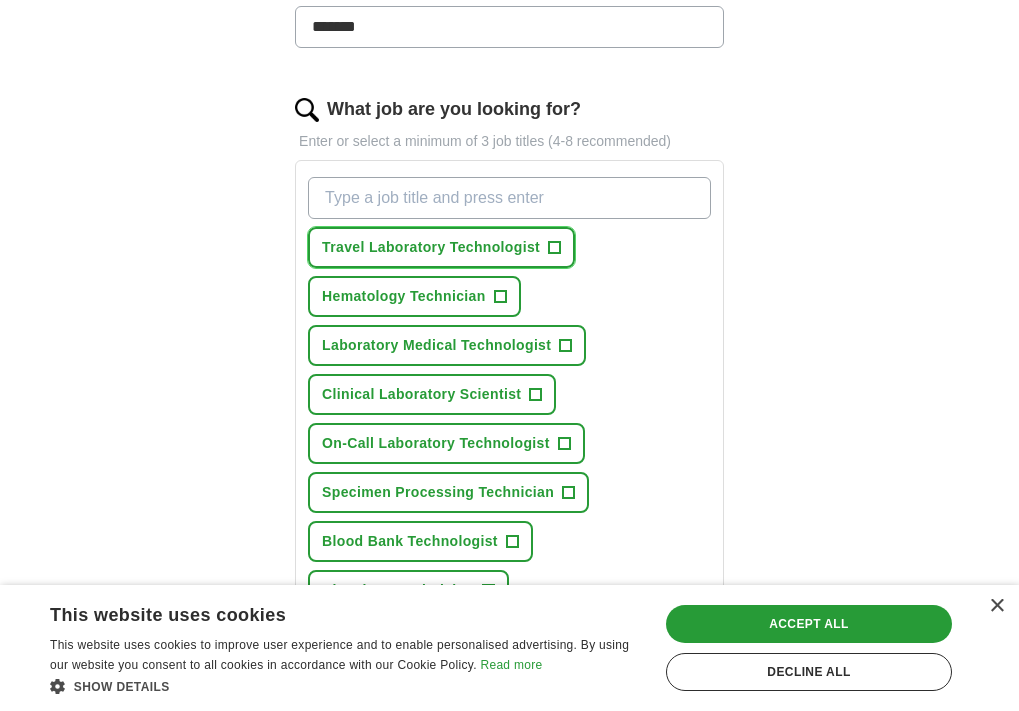 click on "+" at bounding box center (555, 248) 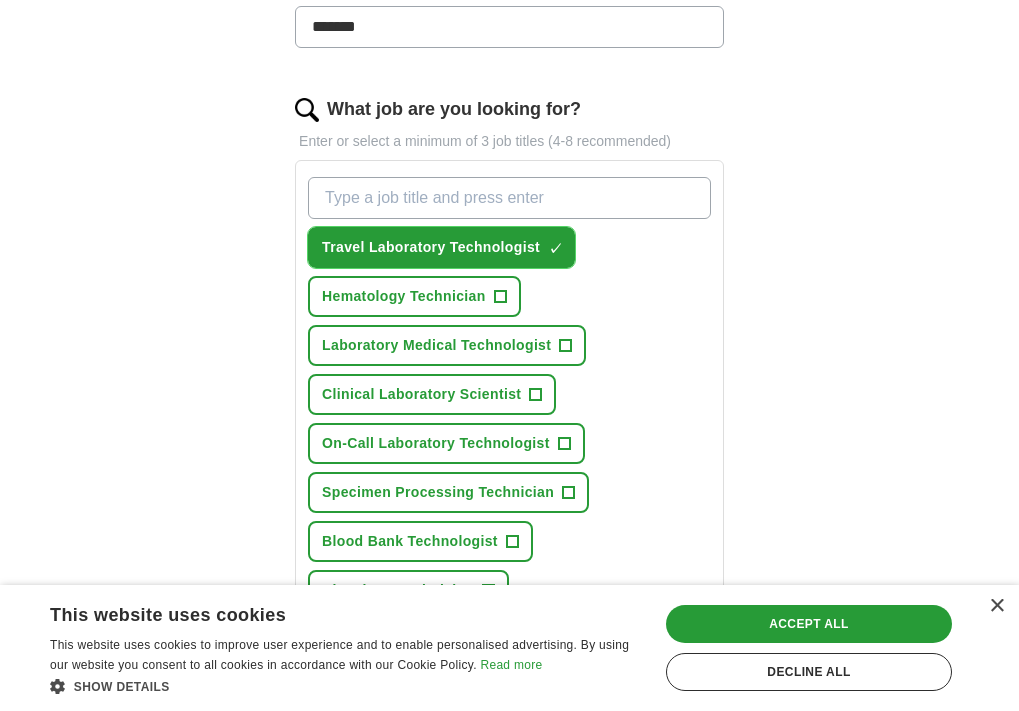 click on "×" at bounding box center (0, 0) 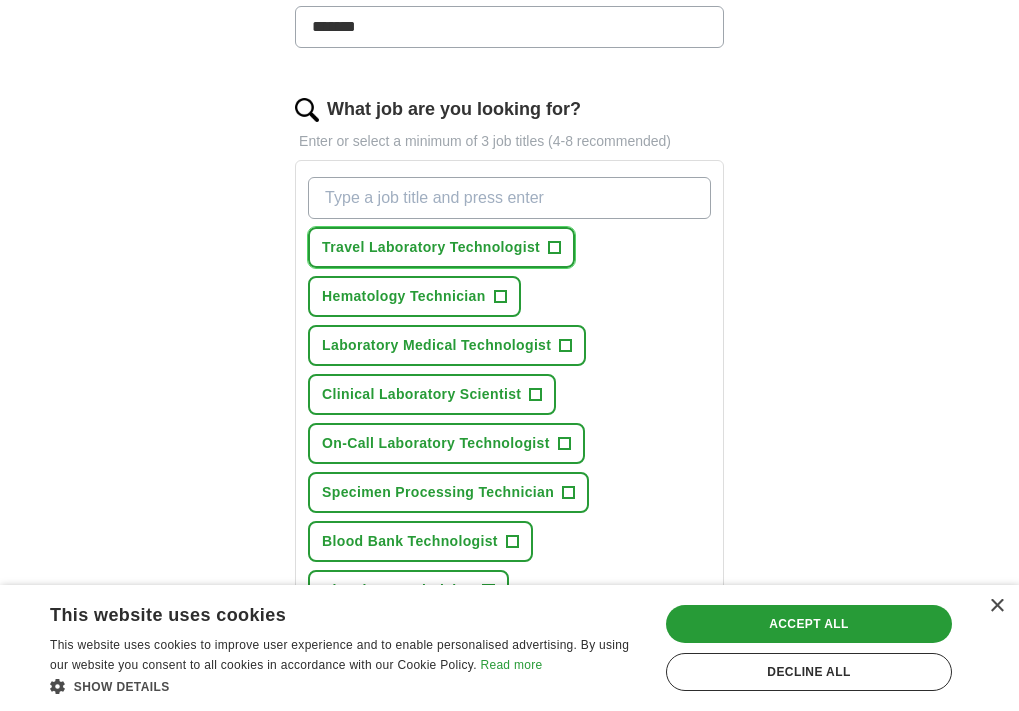 click on "+" at bounding box center [555, 248] 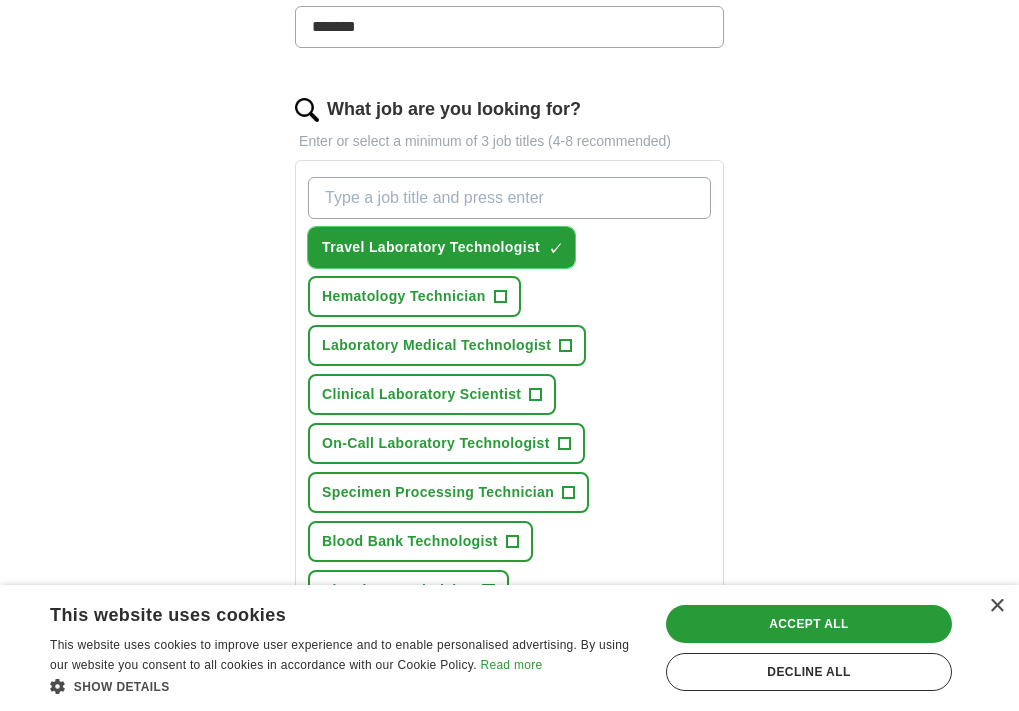 click on "×" at bounding box center (0, 0) 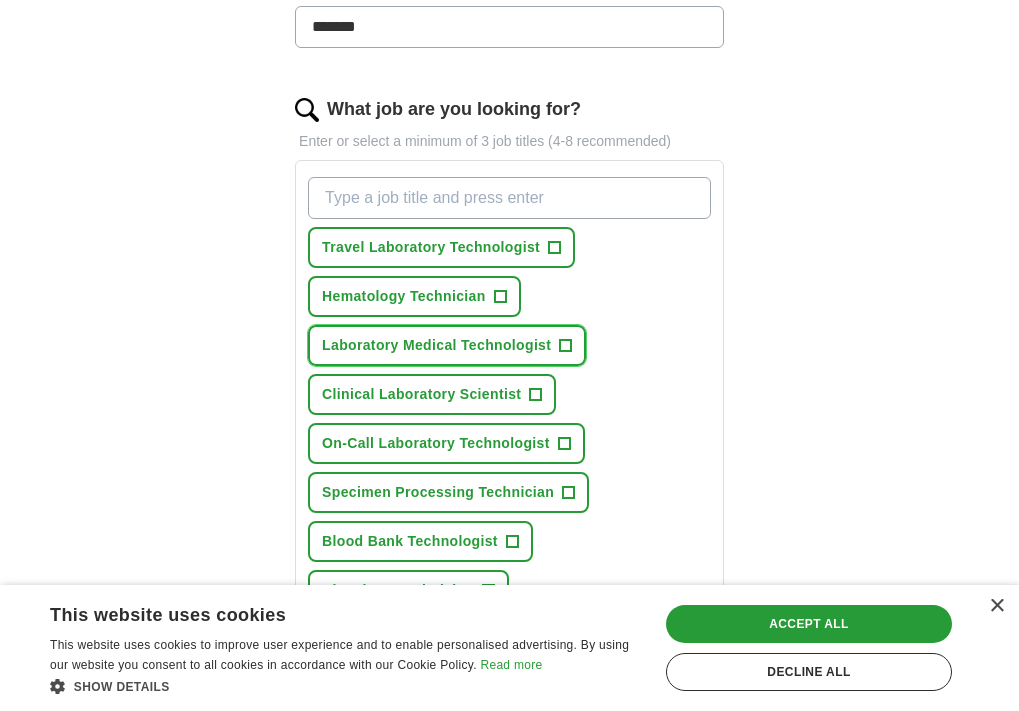 click on "Laboratory Medical Technologist" at bounding box center [436, 345] 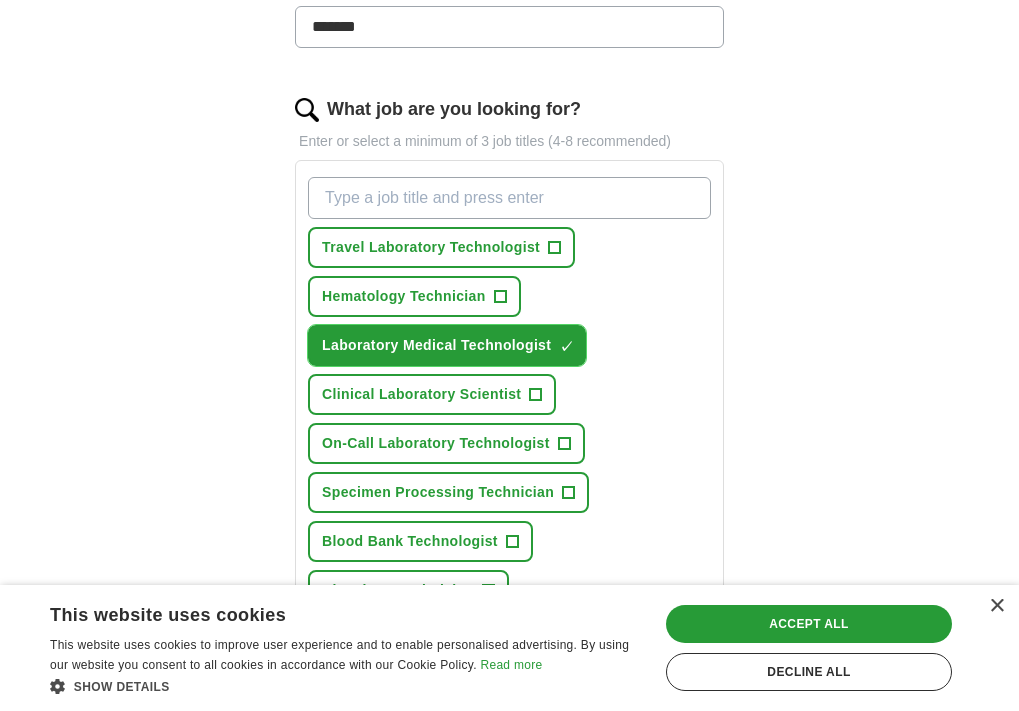 type 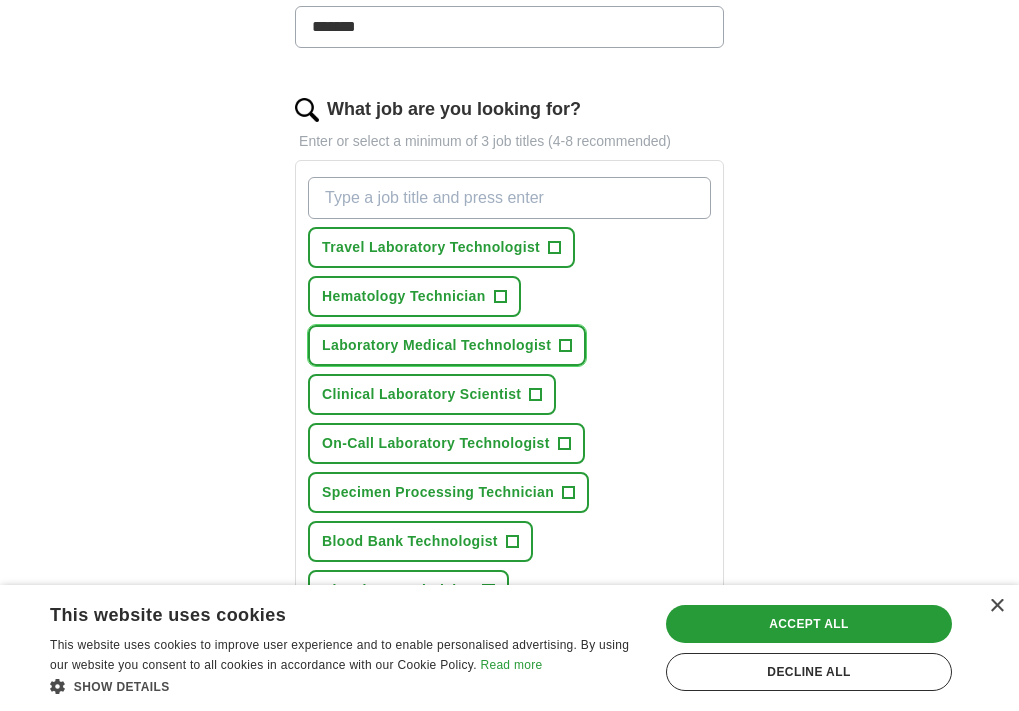 click on "+" at bounding box center [566, 346] 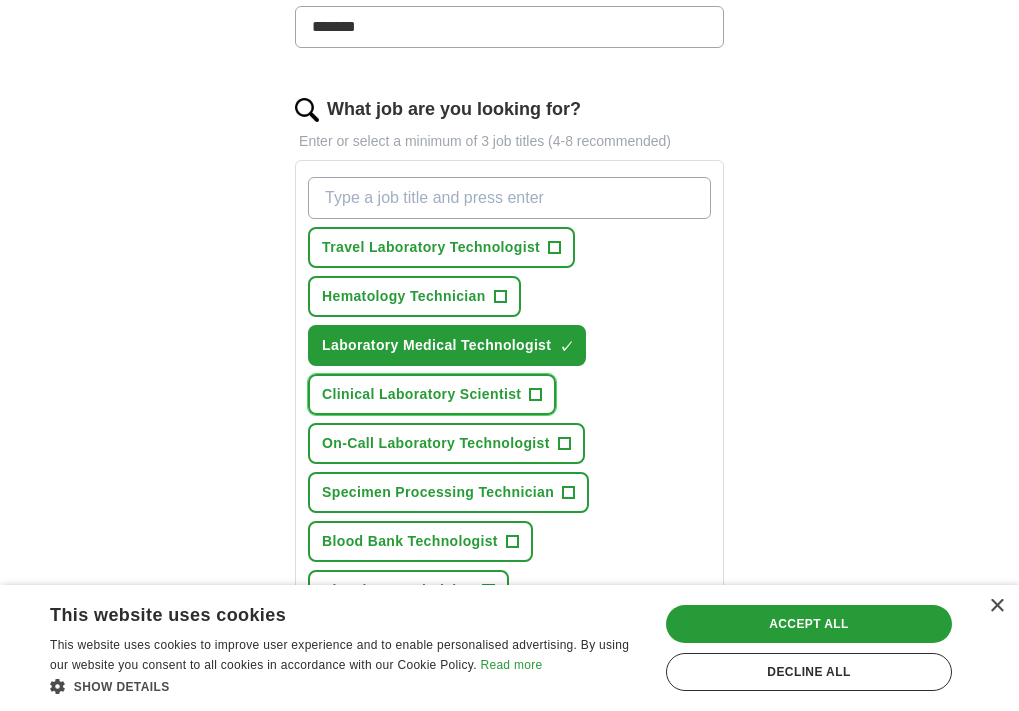 click on "+" at bounding box center [536, 395] 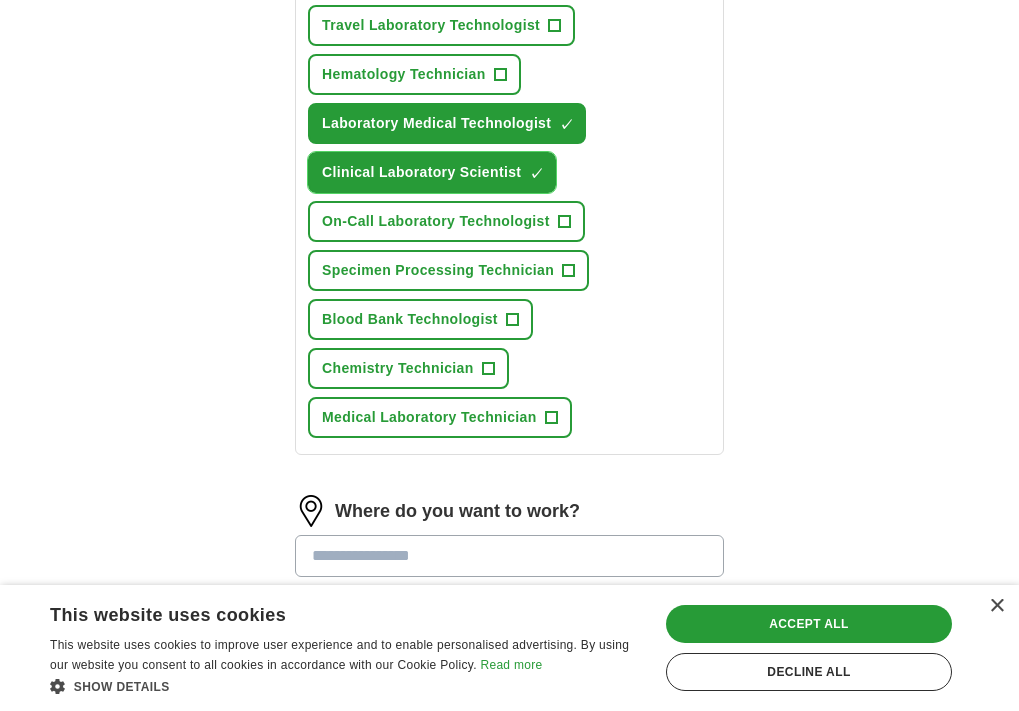 scroll, scrollTop: 860, scrollLeft: 0, axis: vertical 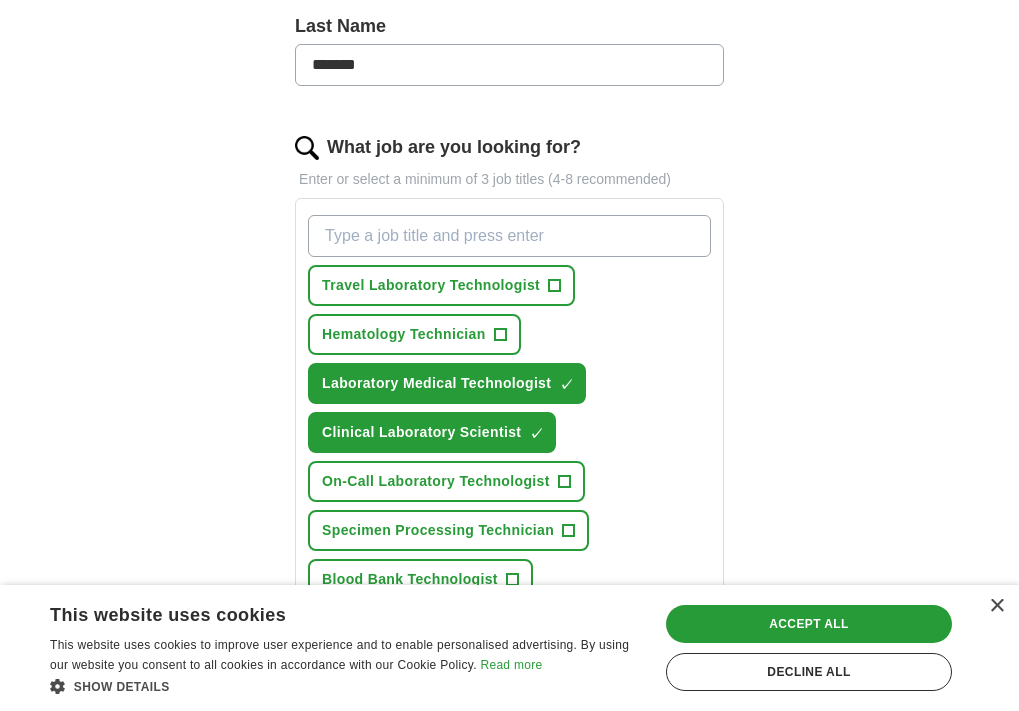 click on "What job are you looking for?" at bounding box center (509, 236) 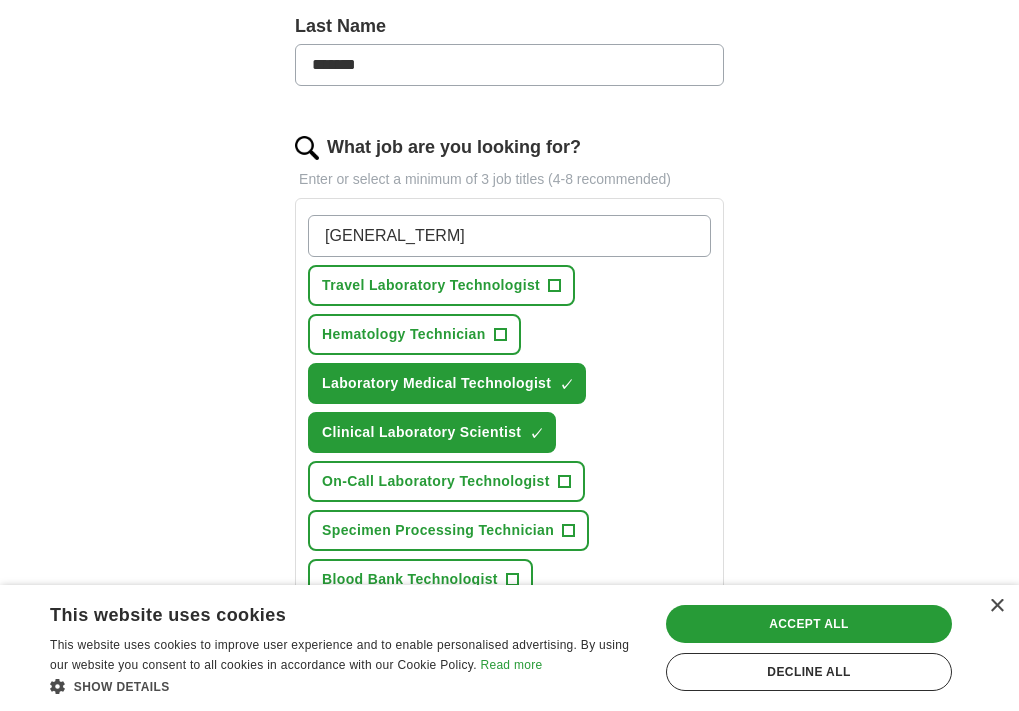 type on "G" 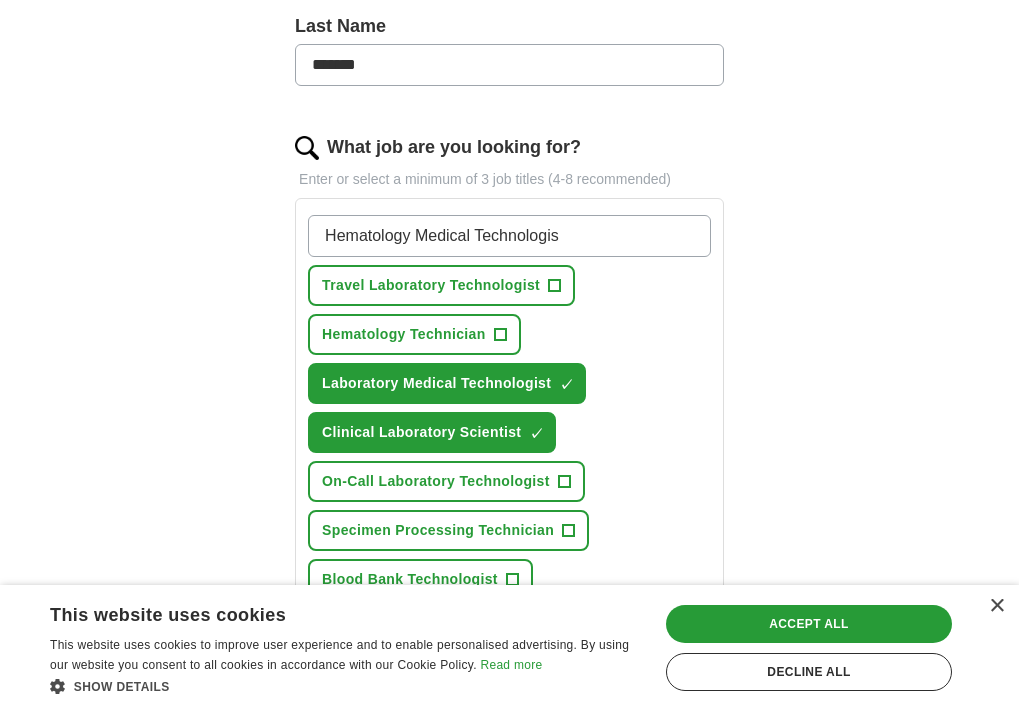type on "Hematology Medical Technologist" 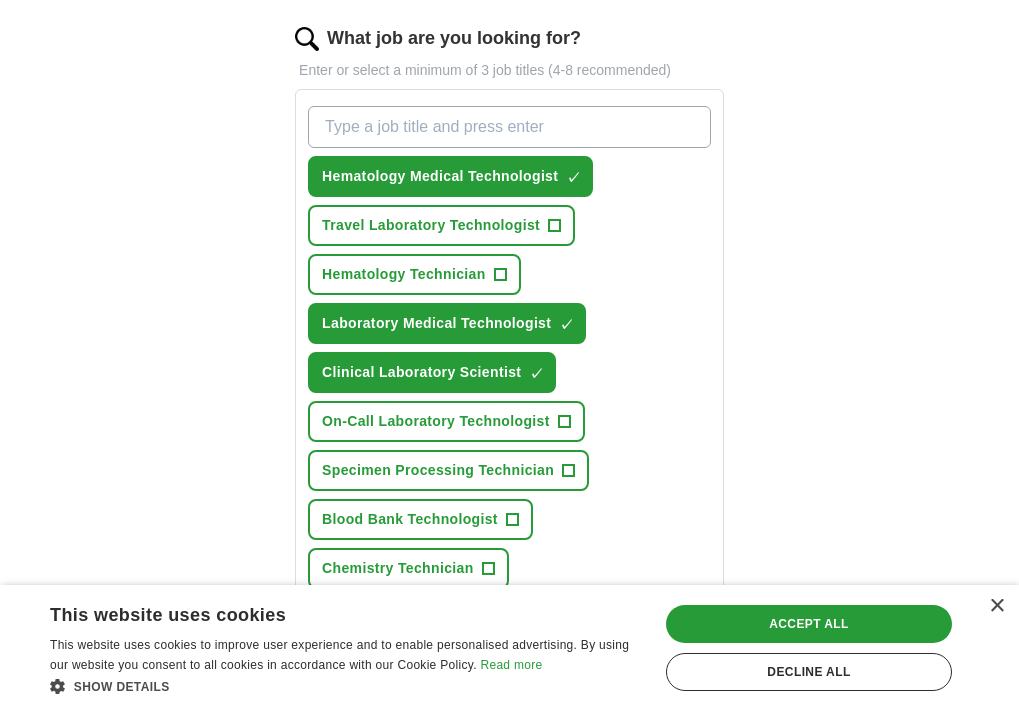 scroll, scrollTop: 629, scrollLeft: 0, axis: vertical 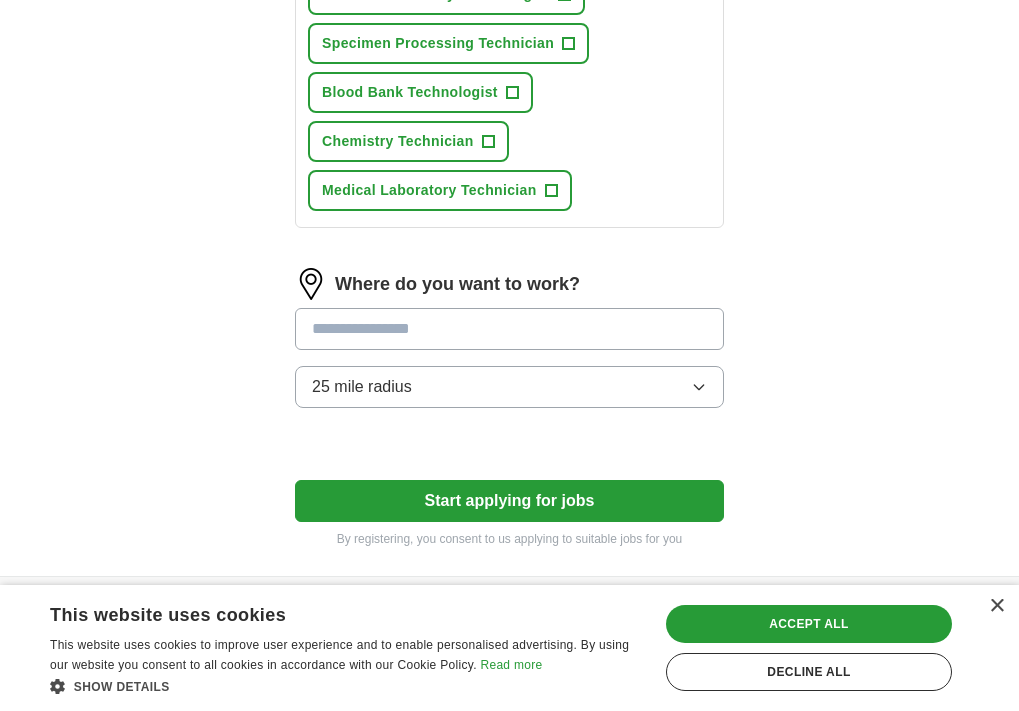 type on "Permanent Placement MT (ASCP)" 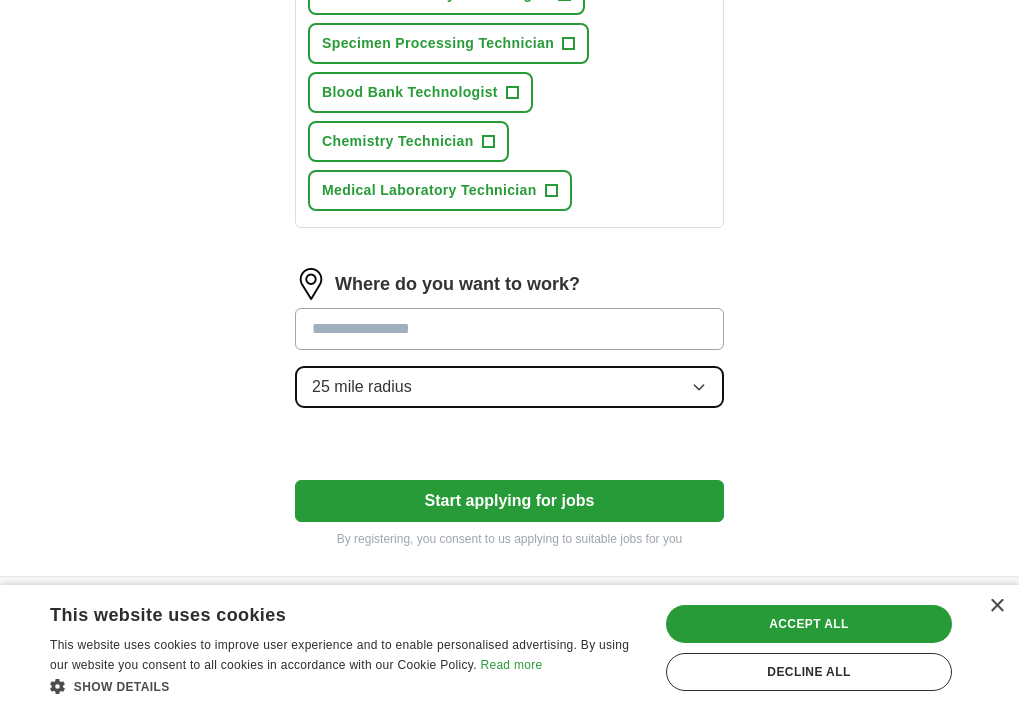 click 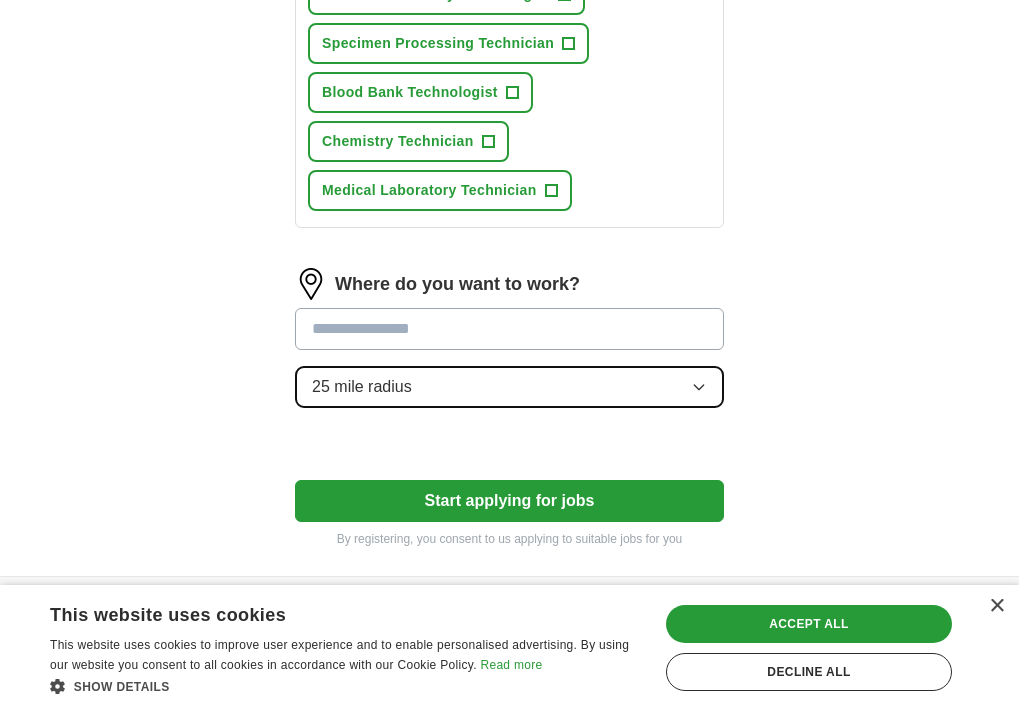 scroll, scrollTop: 1186, scrollLeft: 0, axis: vertical 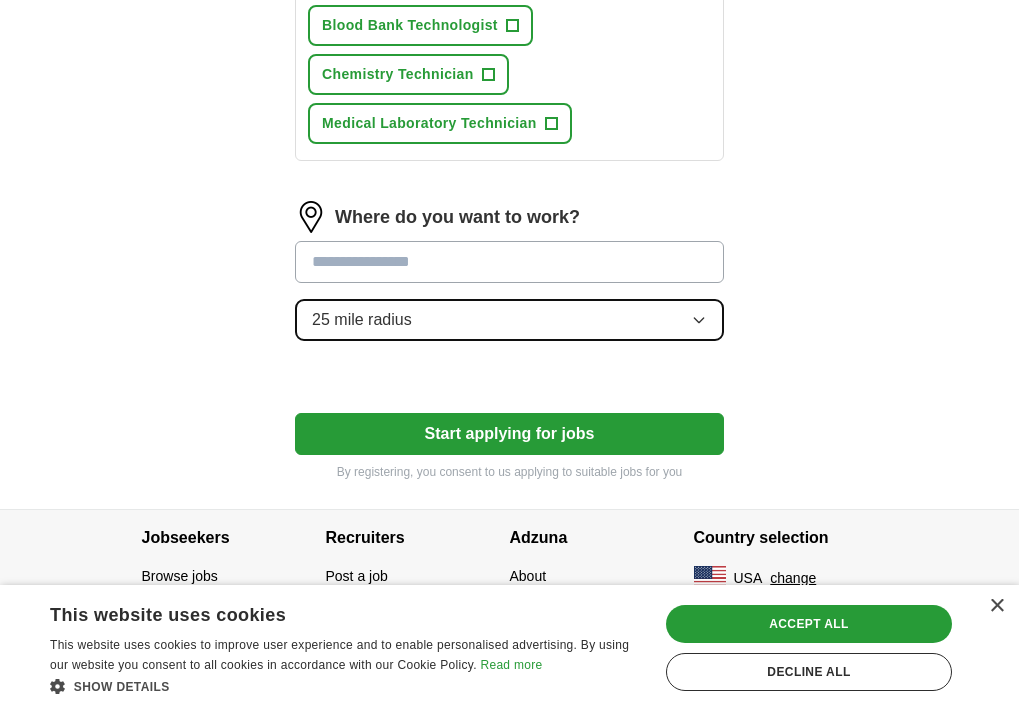 click 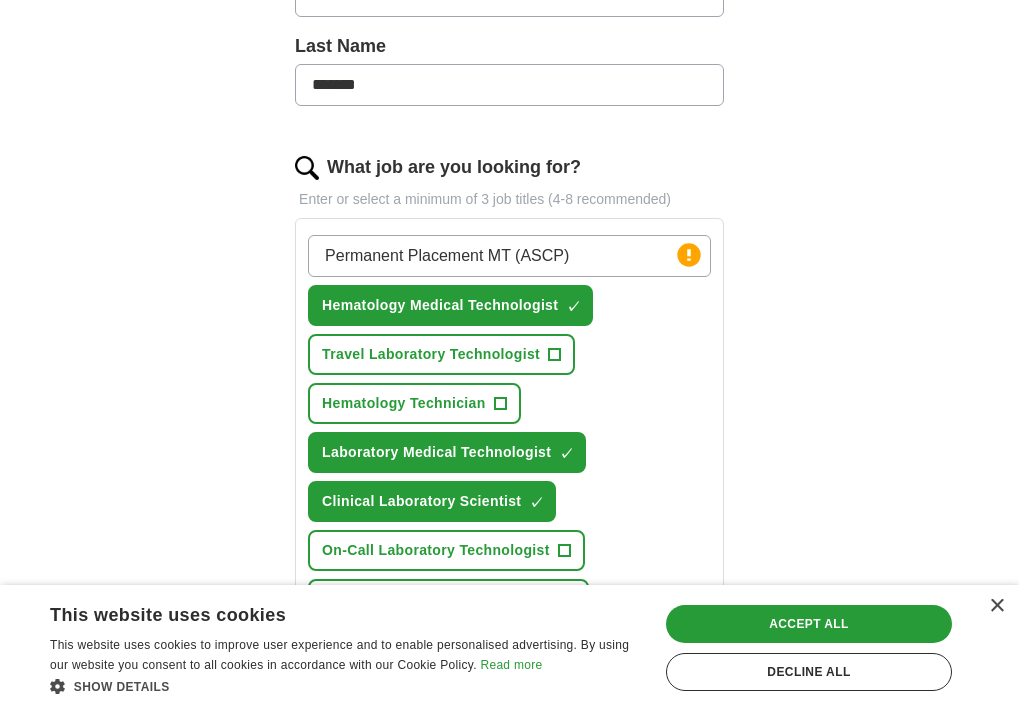 scroll, scrollTop: 548, scrollLeft: 0, axis: vertical 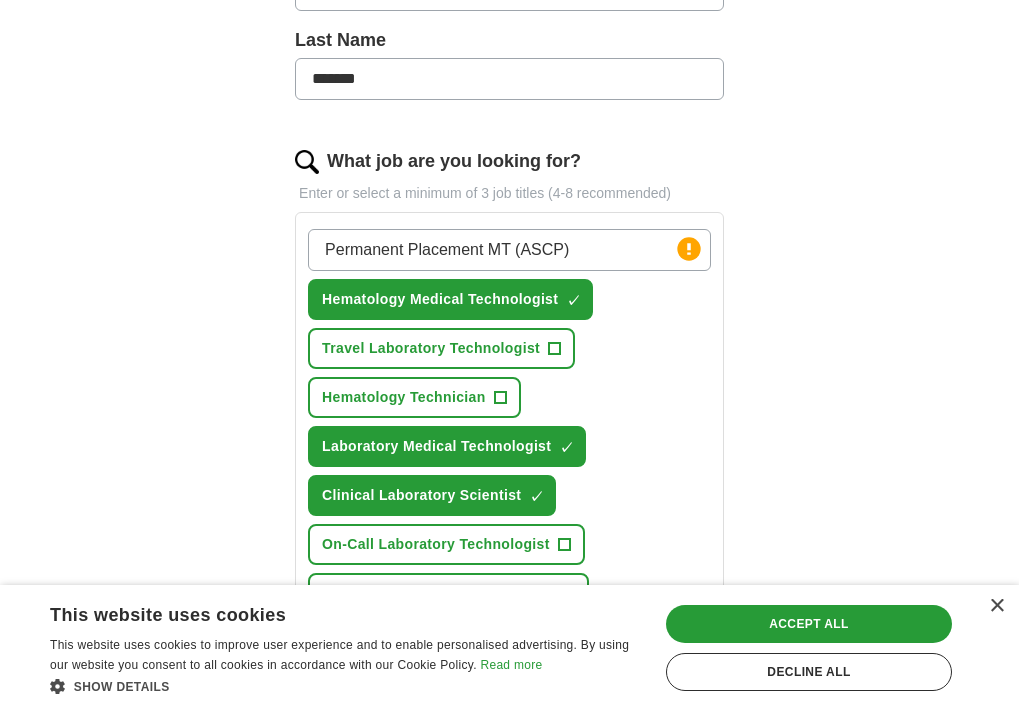 click on "Permanent Placement MT (ASCP)" at bounding box center (509, 250) 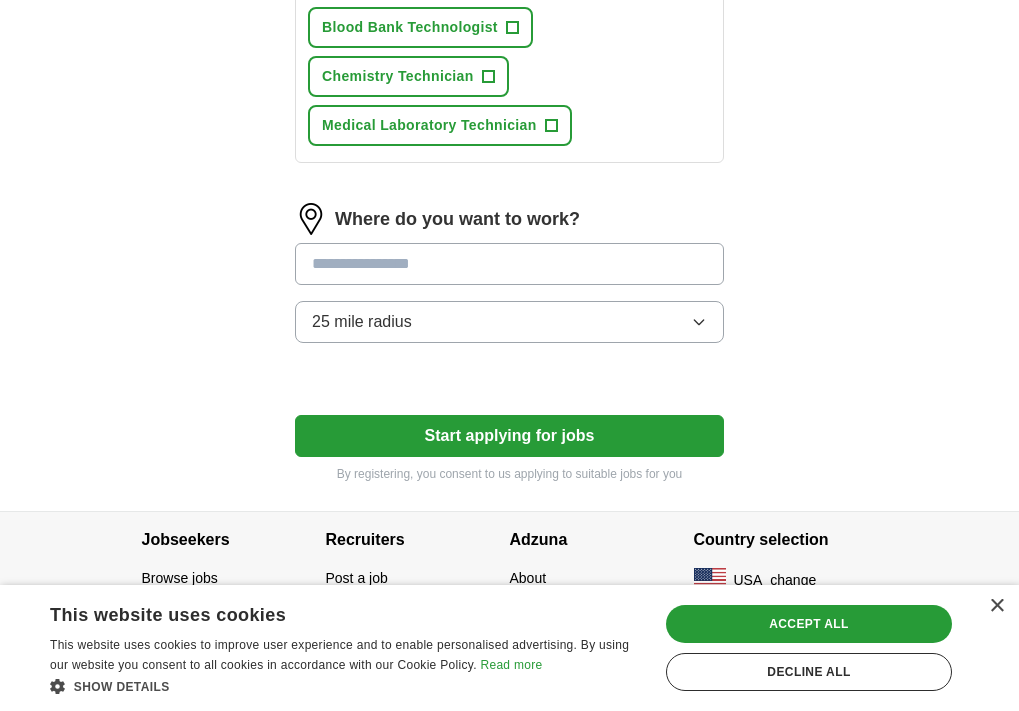 scroll, scrollTop: 1235, scrollLeft: 0, axis: vertical 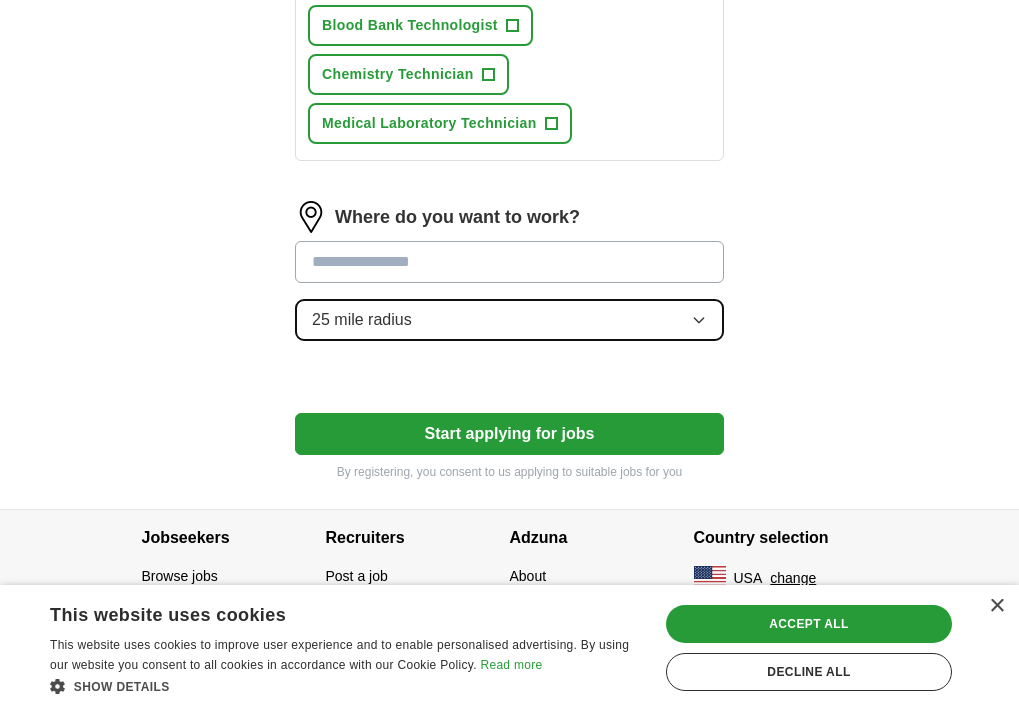 click 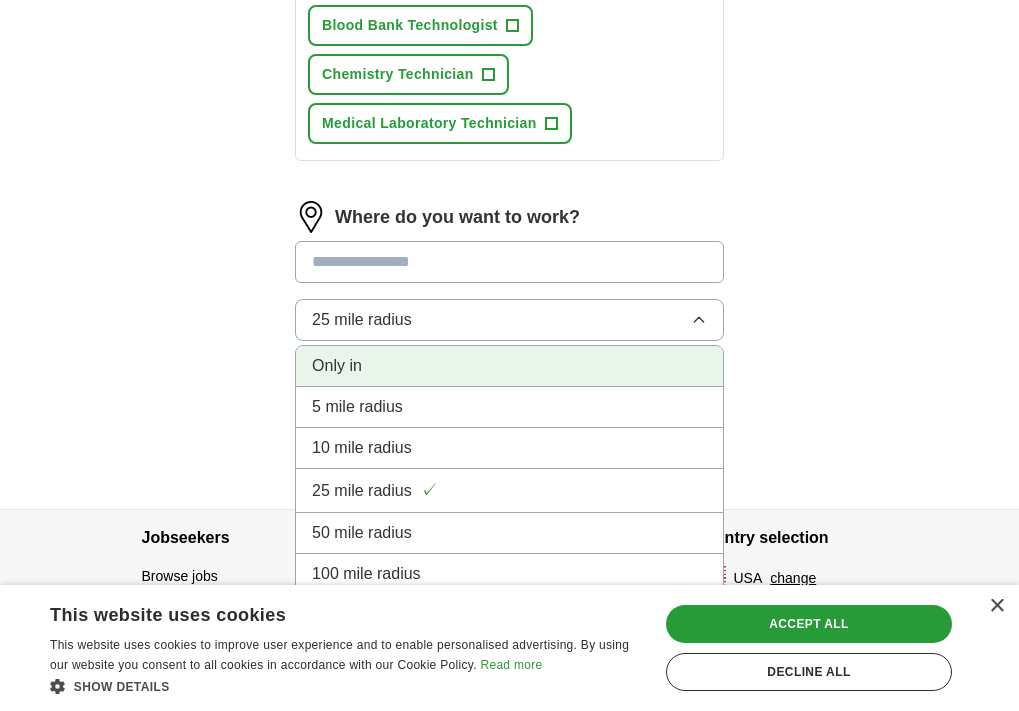 click on "Only in" at bounding box center [509, 366] 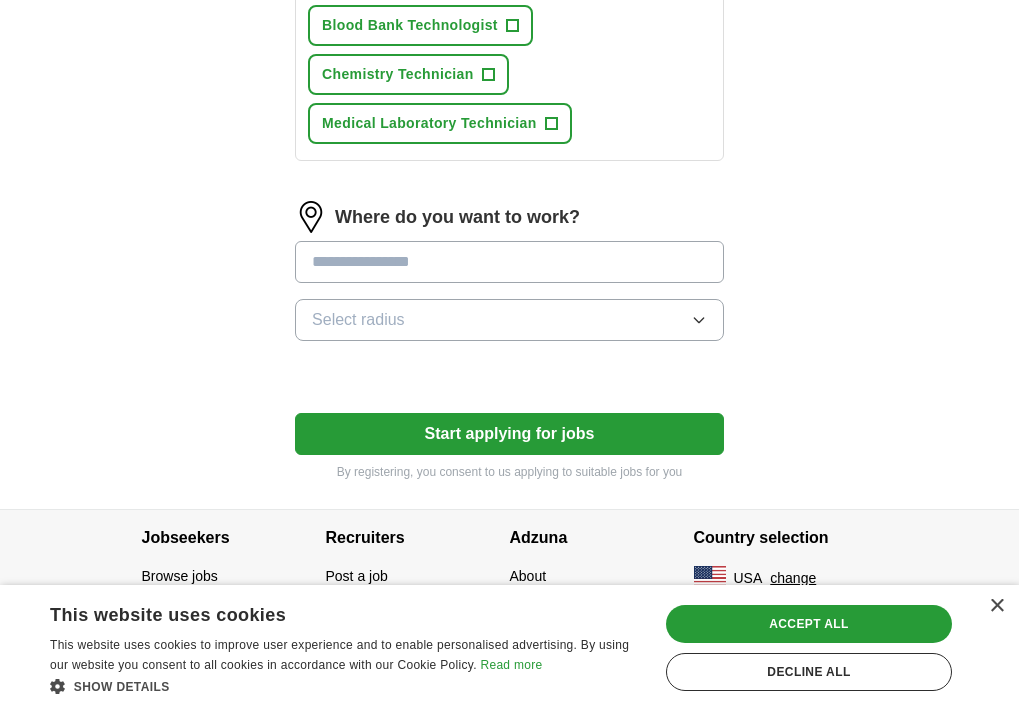click at bounding box center (509, 262) 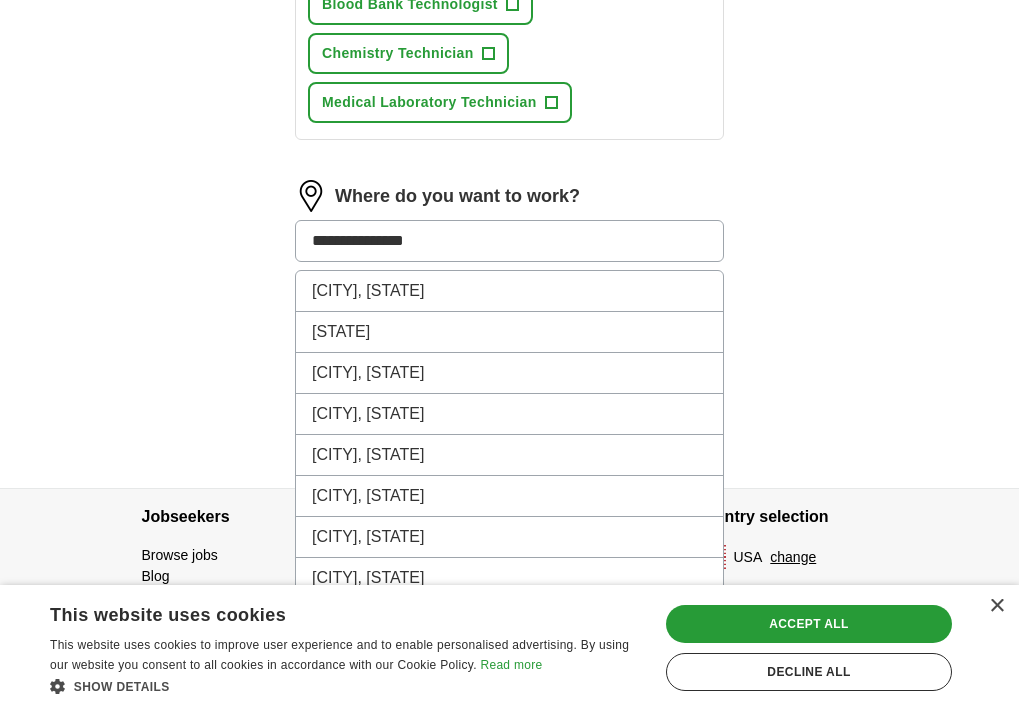 click on "**********" at bounding box center (510, -343) 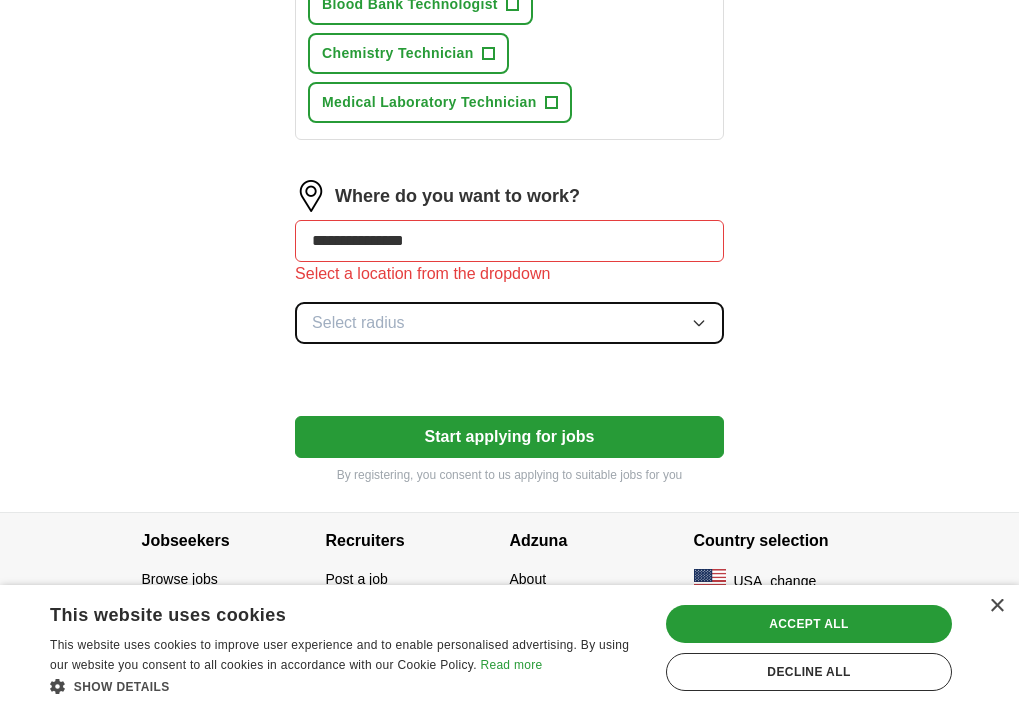 click 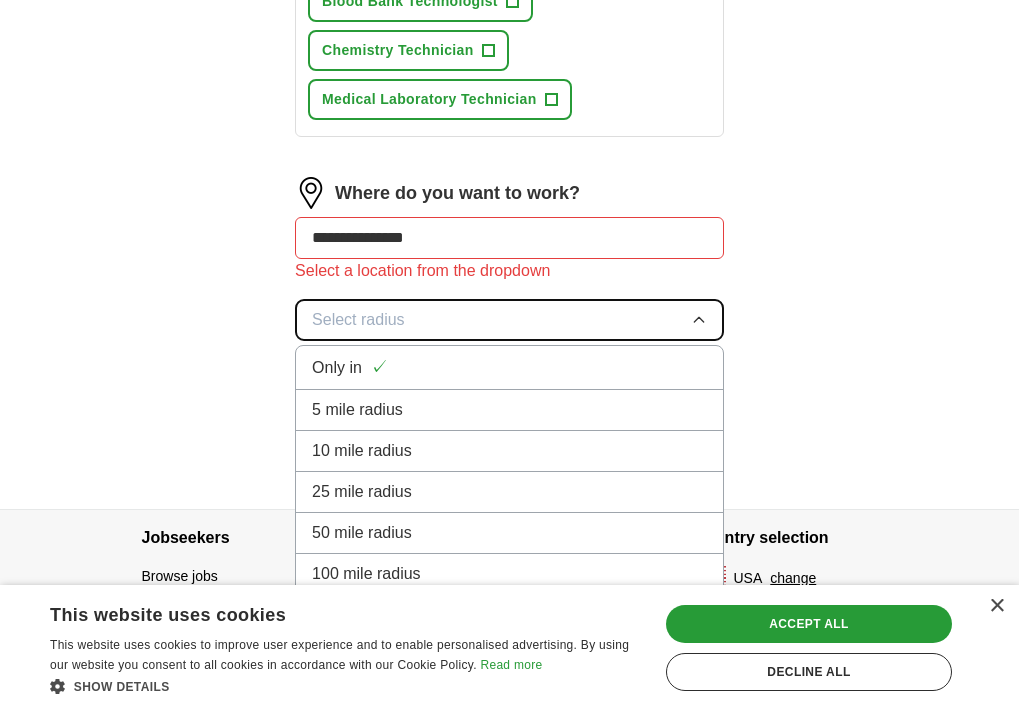 scroll, scrollTop: 1259, scrollLeft: 0, axis: vertical 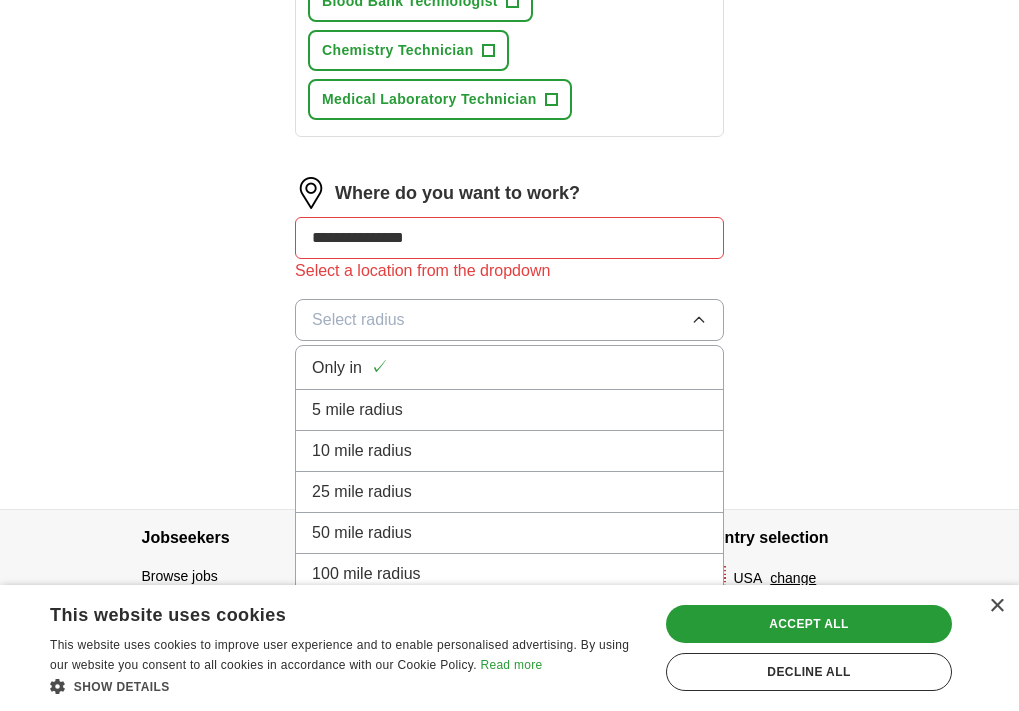 click on "**********" at bounding box center [510, -334] 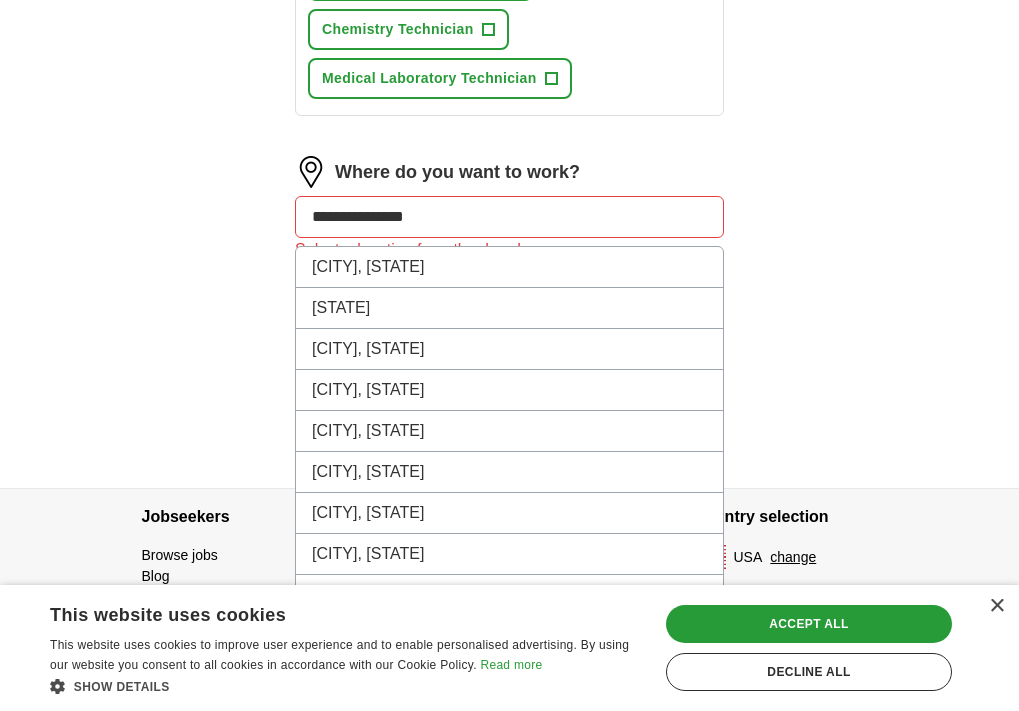 click on "**********" at bounding box center [509, 217] 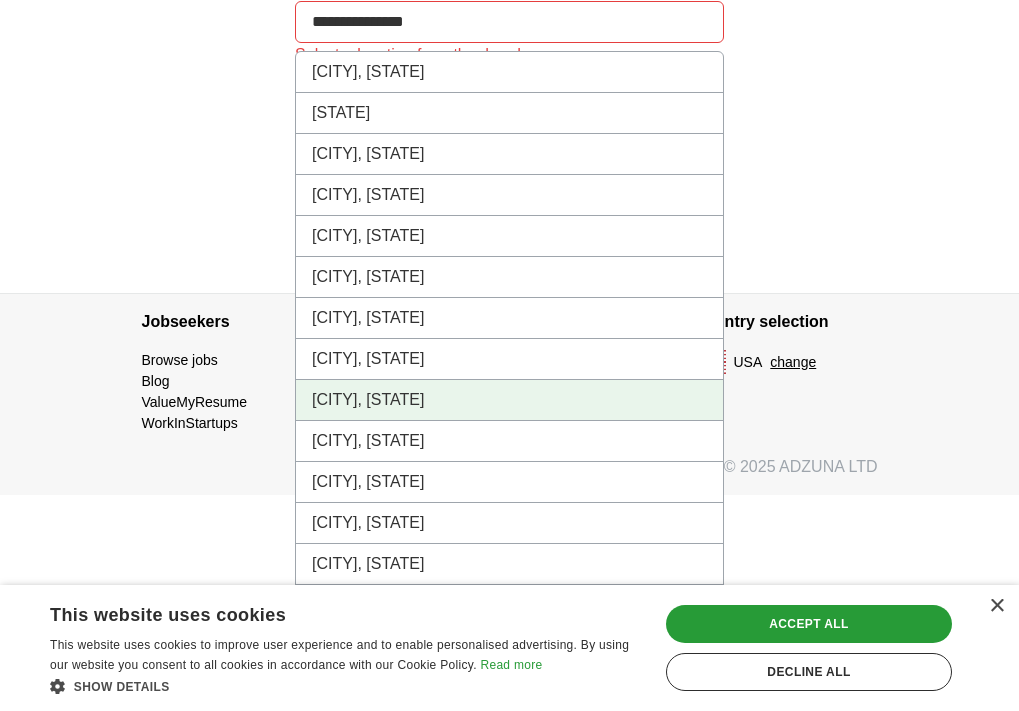scroll, scrollTop: 1336, scrollLeft: 0, axis: vertical 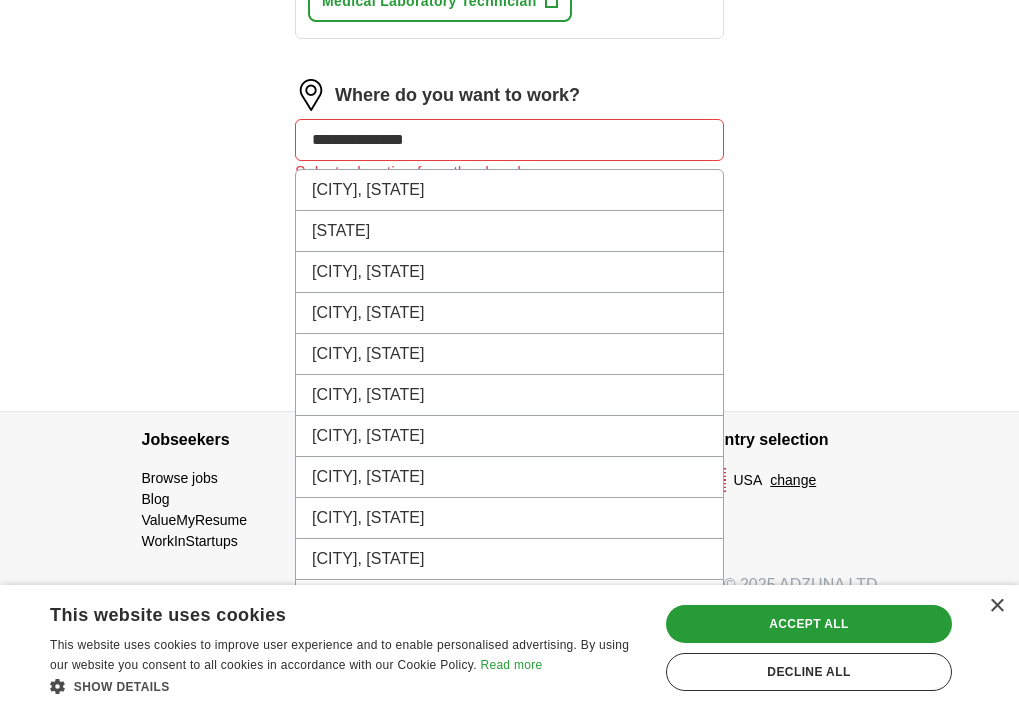 click on "**********" at bounding box center (509, 140) 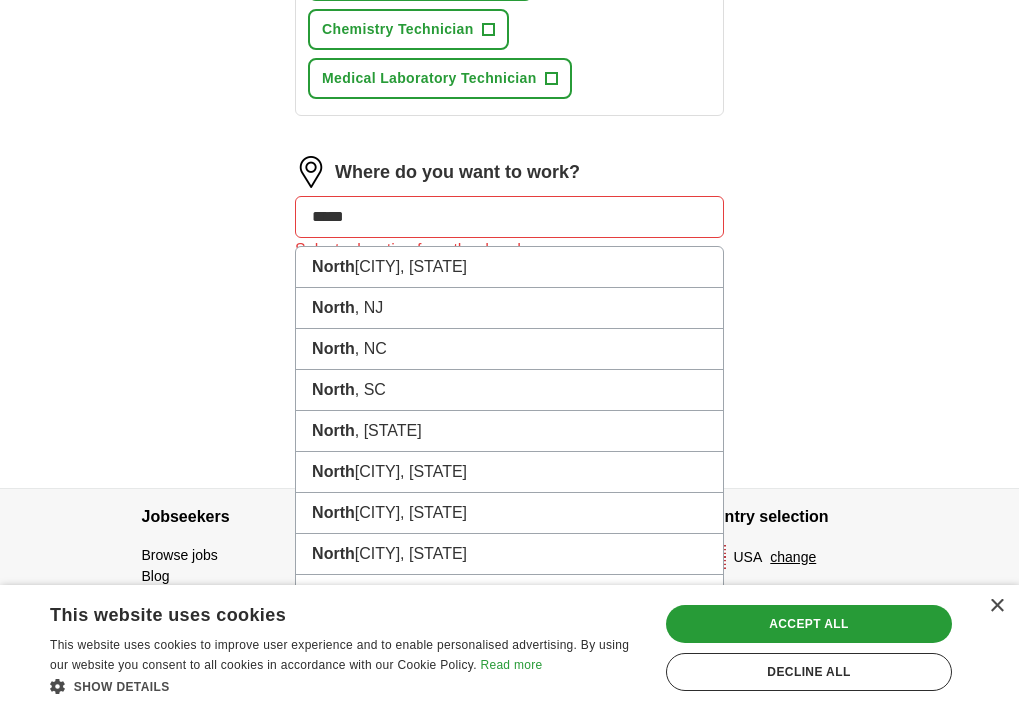 scroll, scrollTop: 1336, scrollLeft: 0, axis: vertical 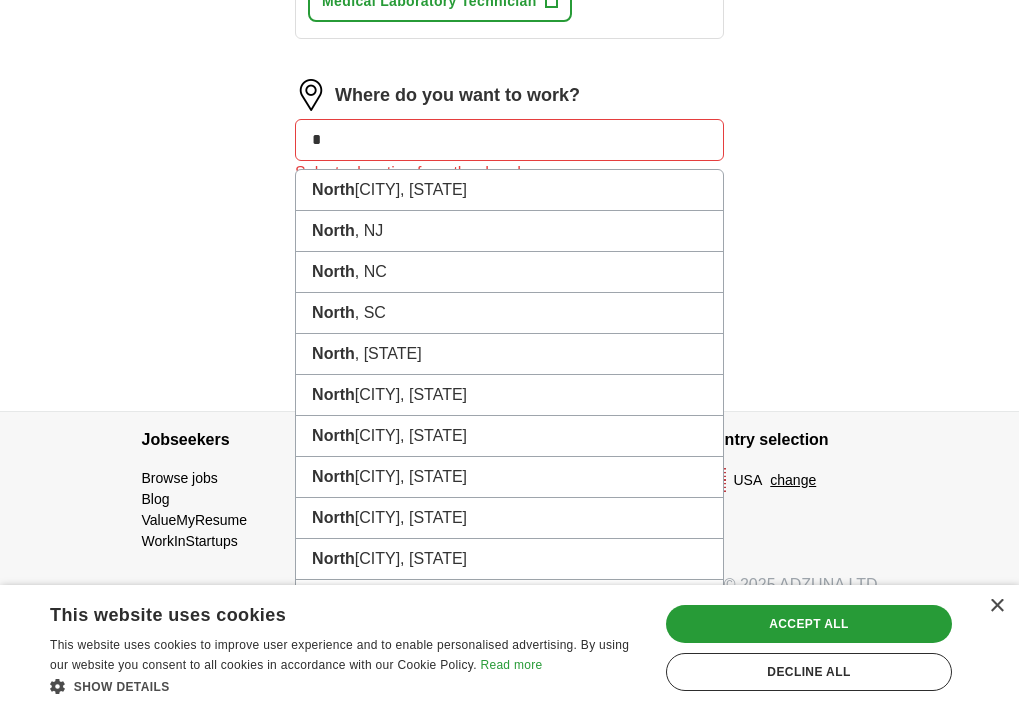 type on "*" 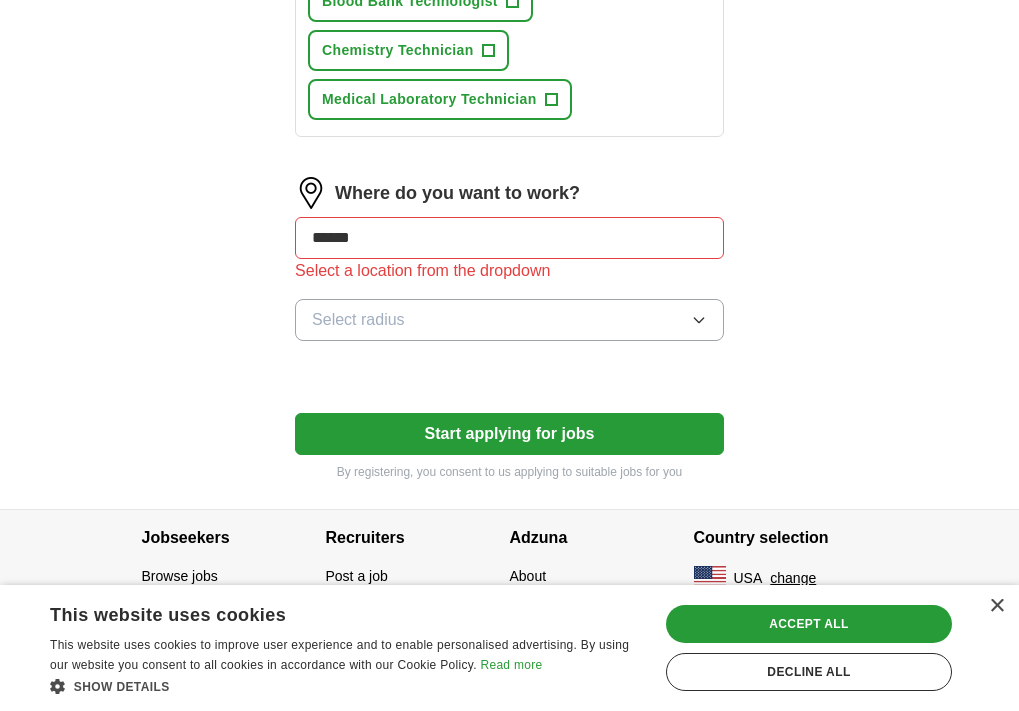scroll, scrollTop: 1336, scrollLeft: 0, axis: vertical 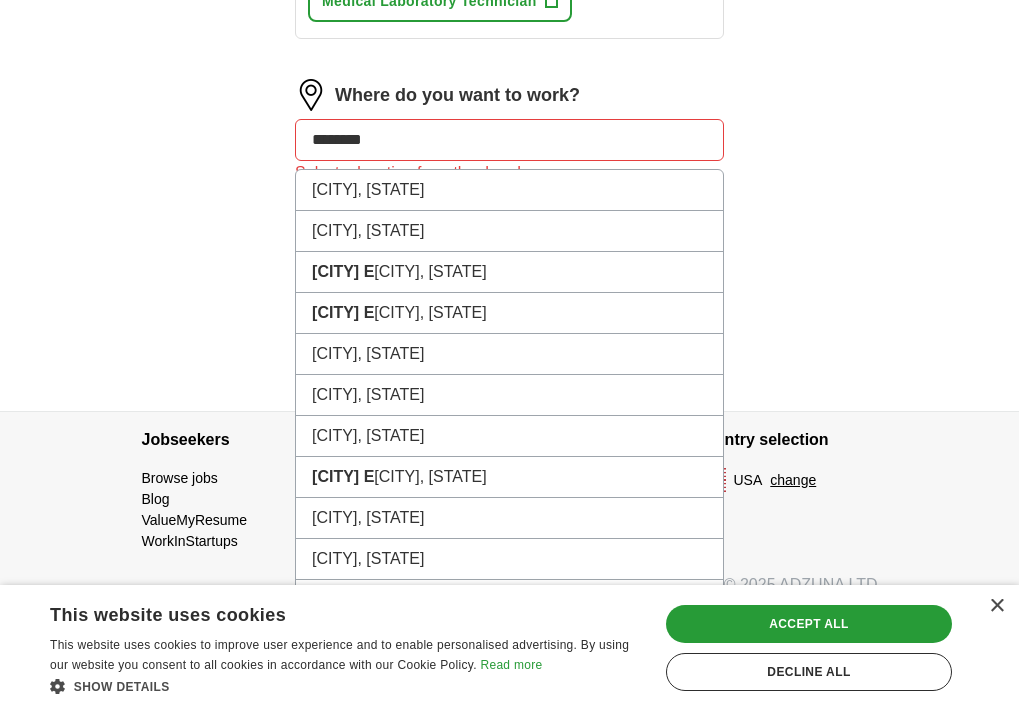 type on "*********" 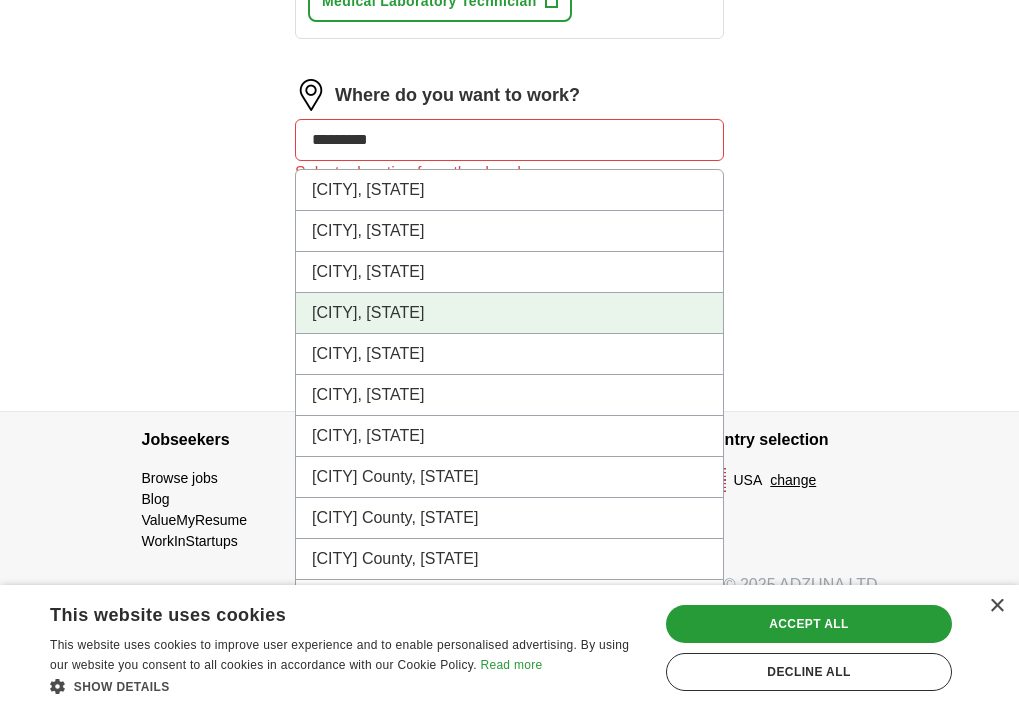 click on "[CITY], [STATE]" at bounding box center (509, 313) 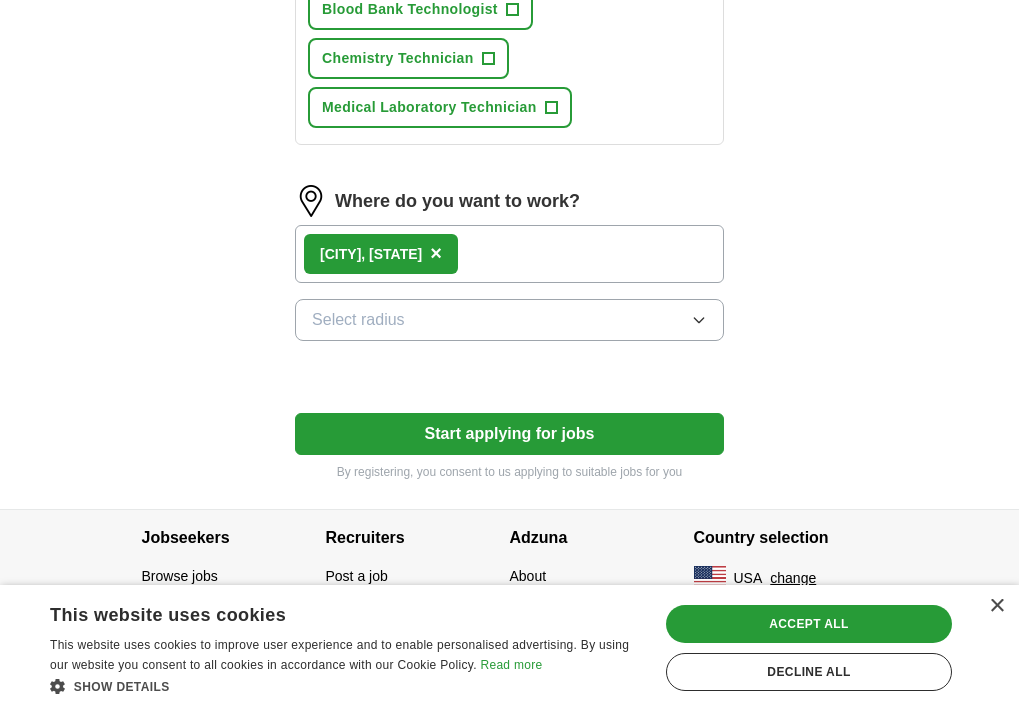 click on "[CITY], [STATE] ×" at bounding box center (509, 254) 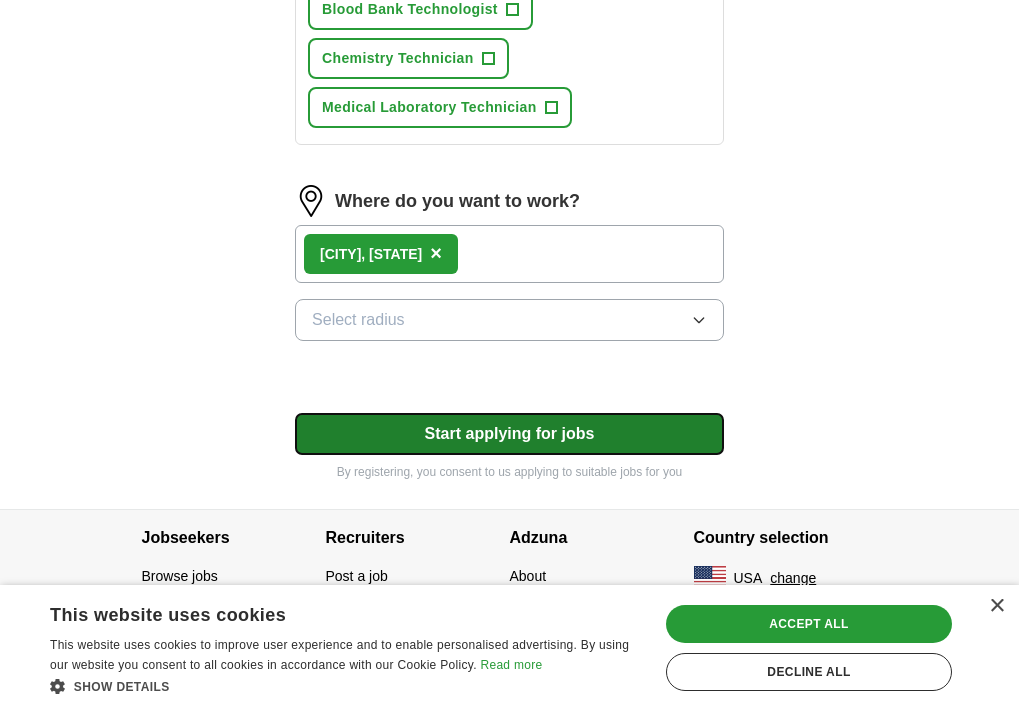 click on "Start applying for jobs" at bounding box center [509, 434] 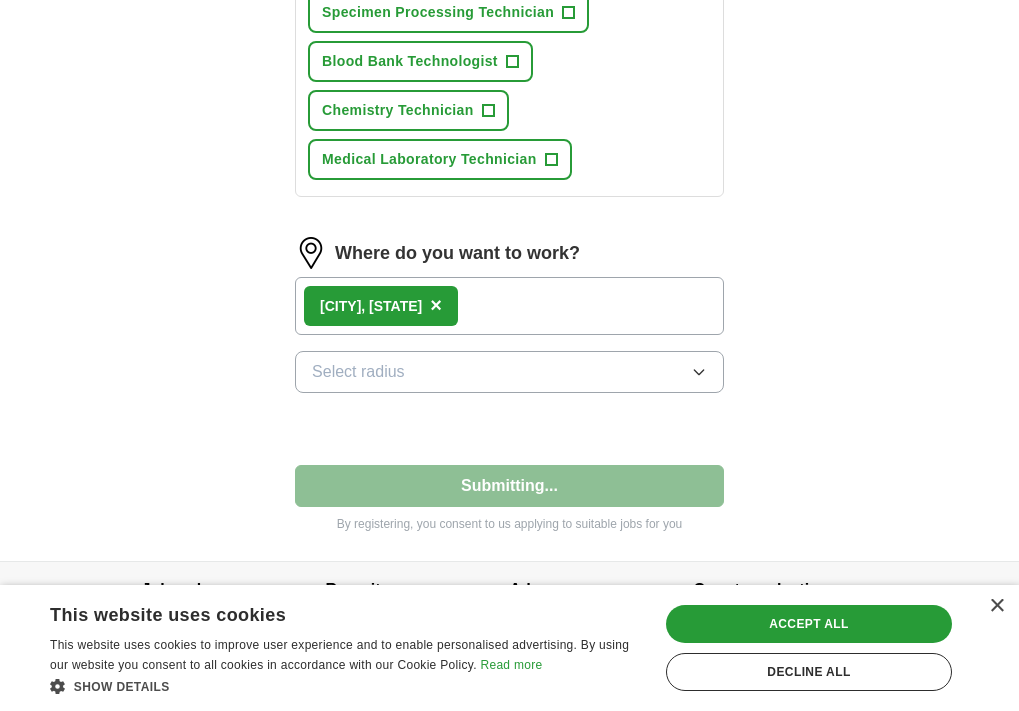 select on "**" 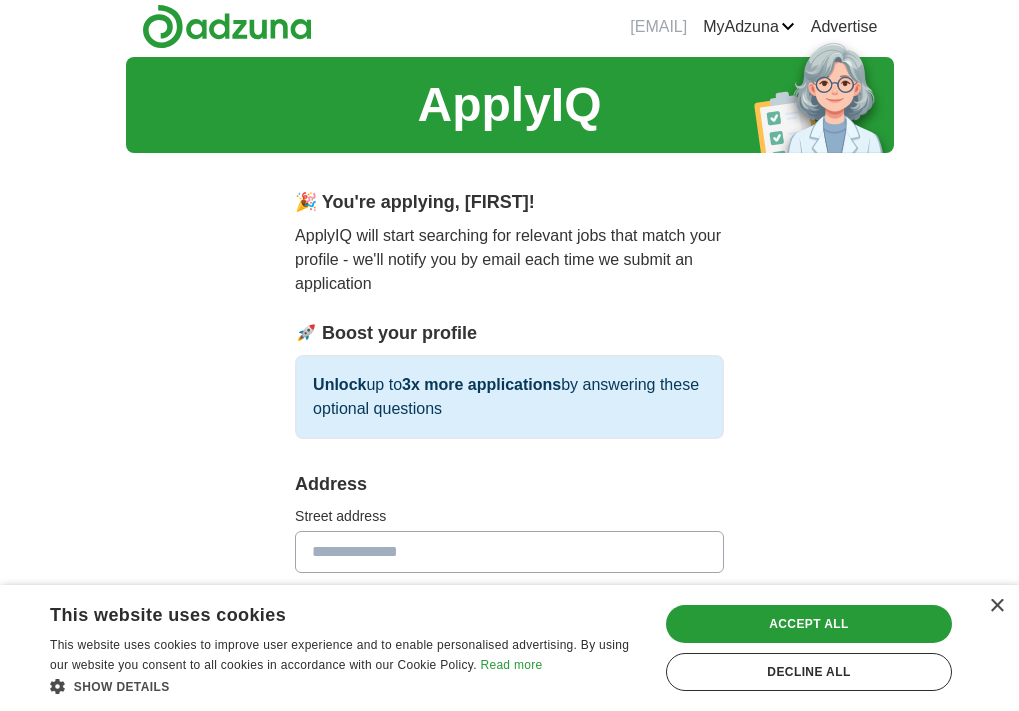 scroll, scrollTop: 0, scrollLeft: 0, axis: both 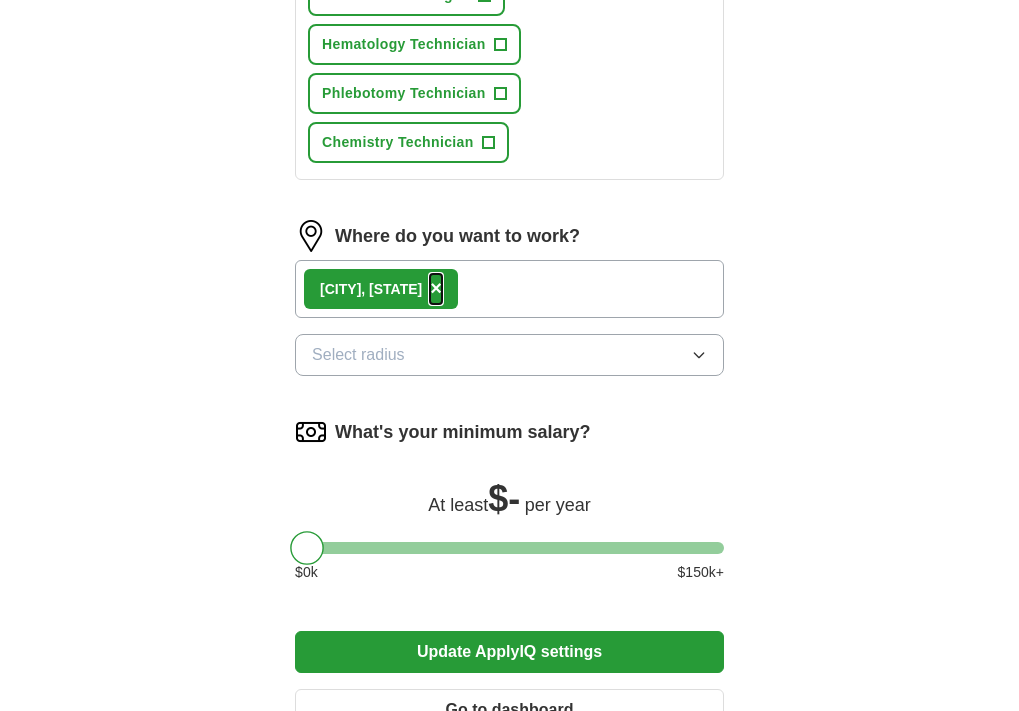 click on "×" at bounding box center (436, 288) 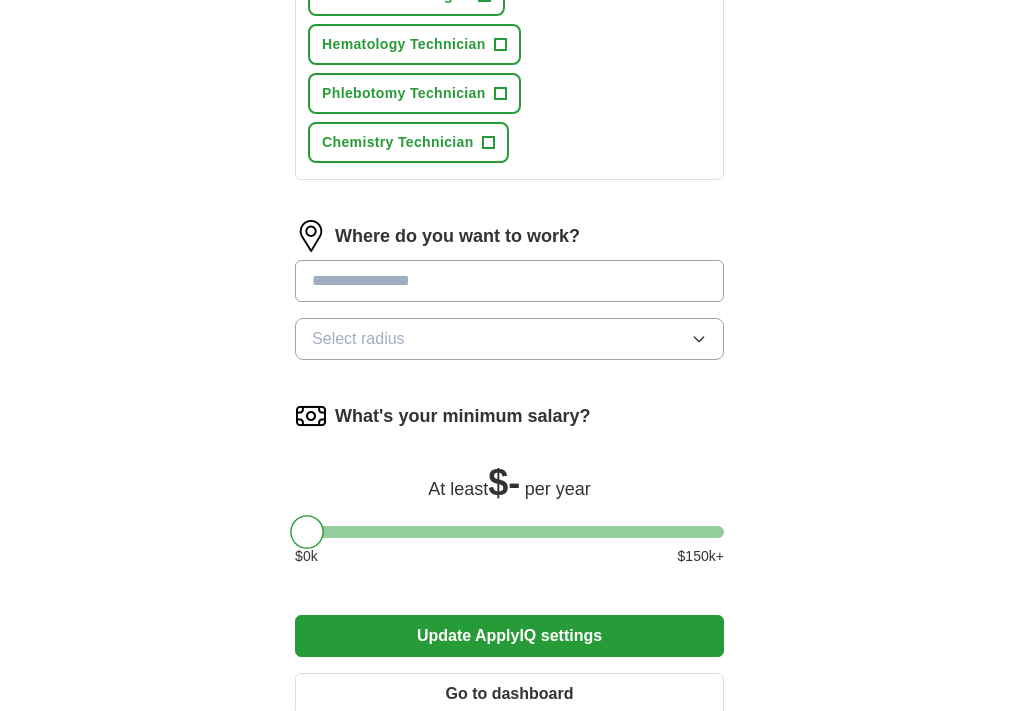 click at bounding box center [509, 281] 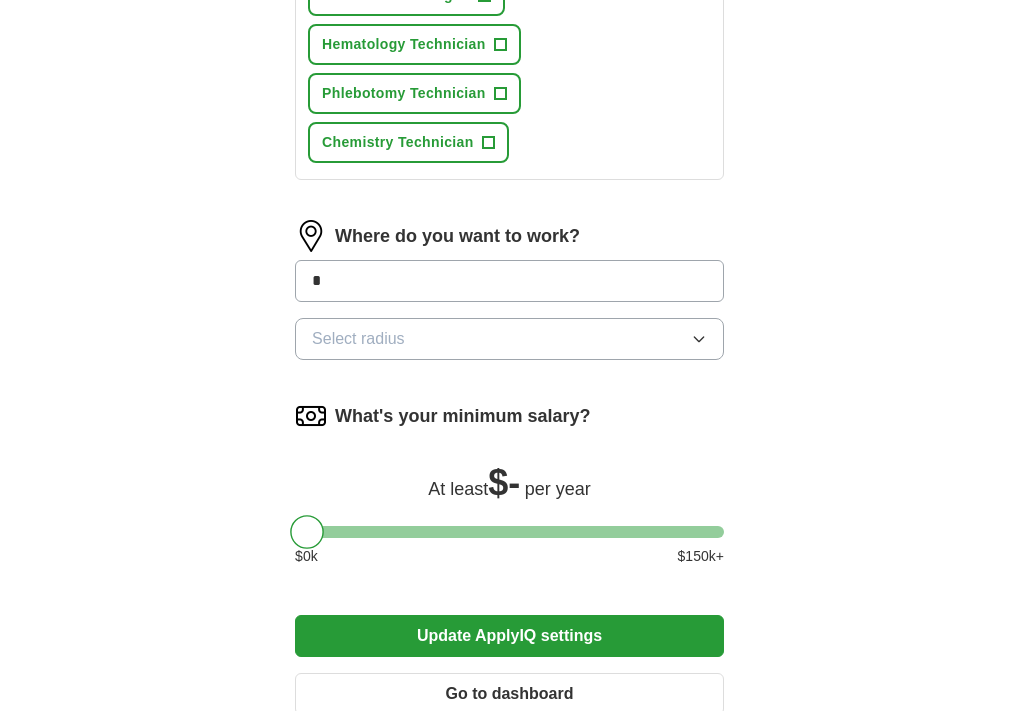 type on "*" 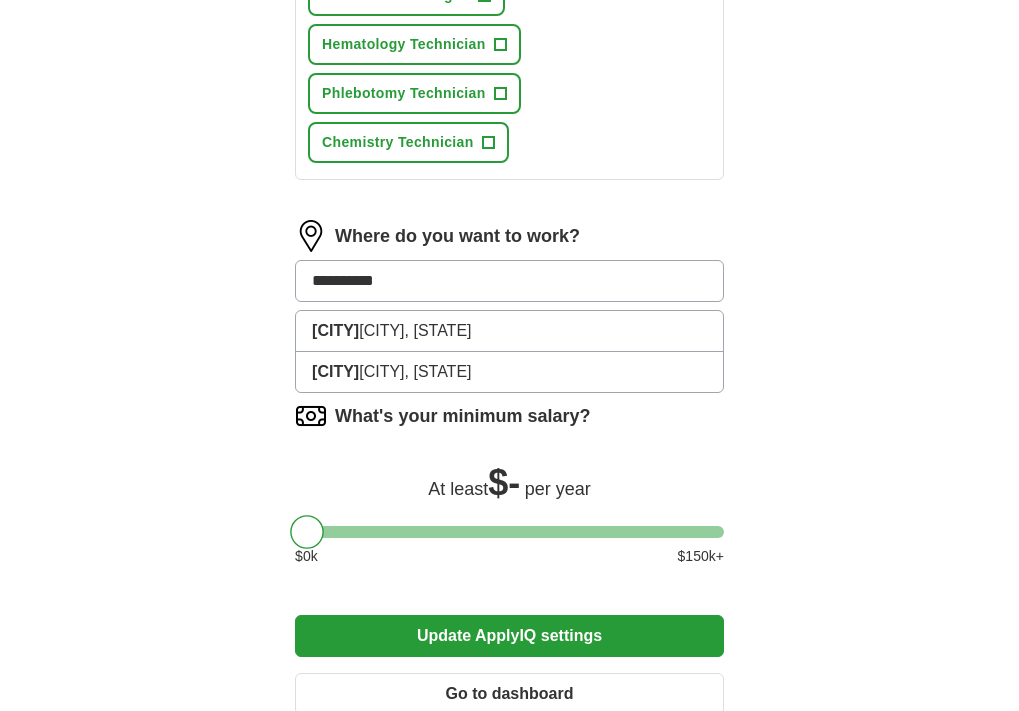 type on "**********" 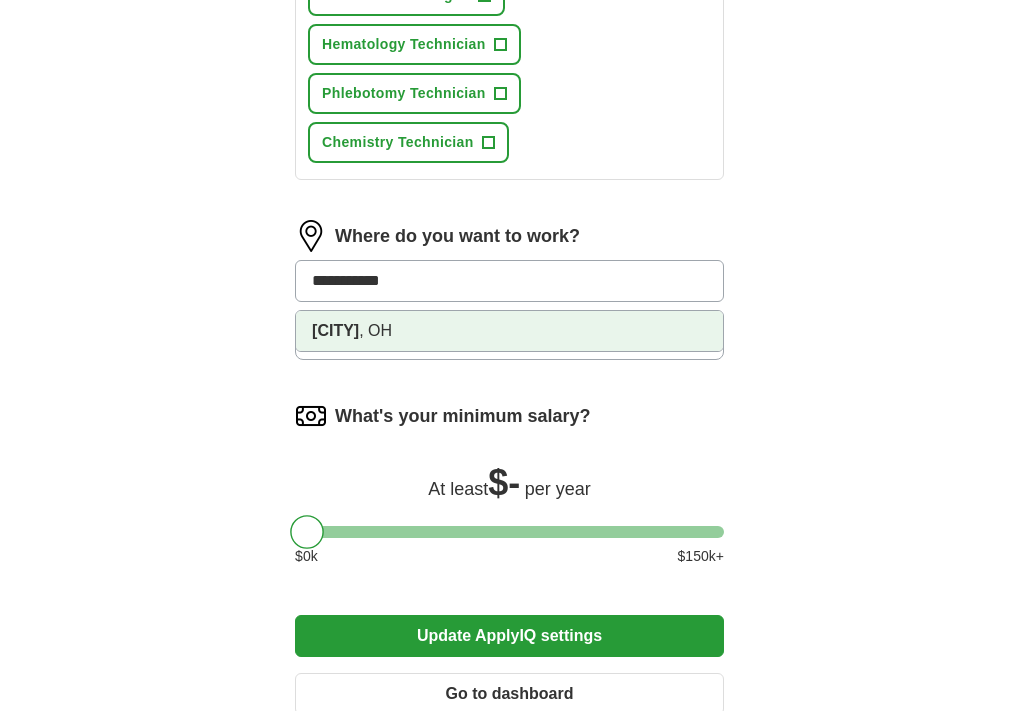 click on "Painesville , OH" at bounding box center [509, 331] 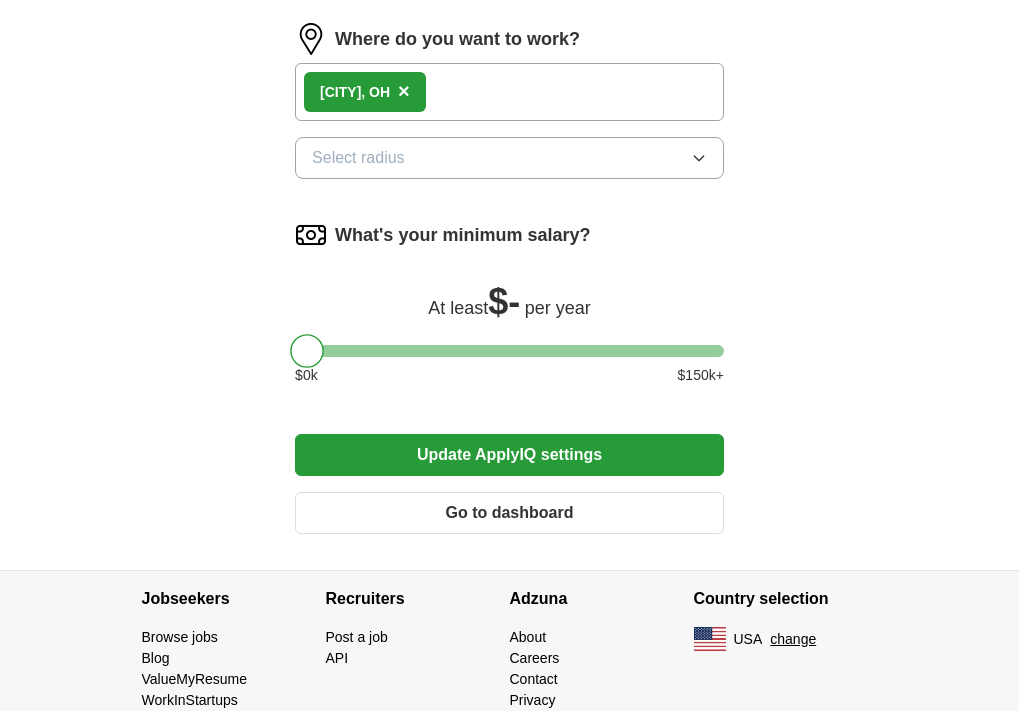 scroll, scrollTop: 1447, scrollLeft: 0, axis: vertical 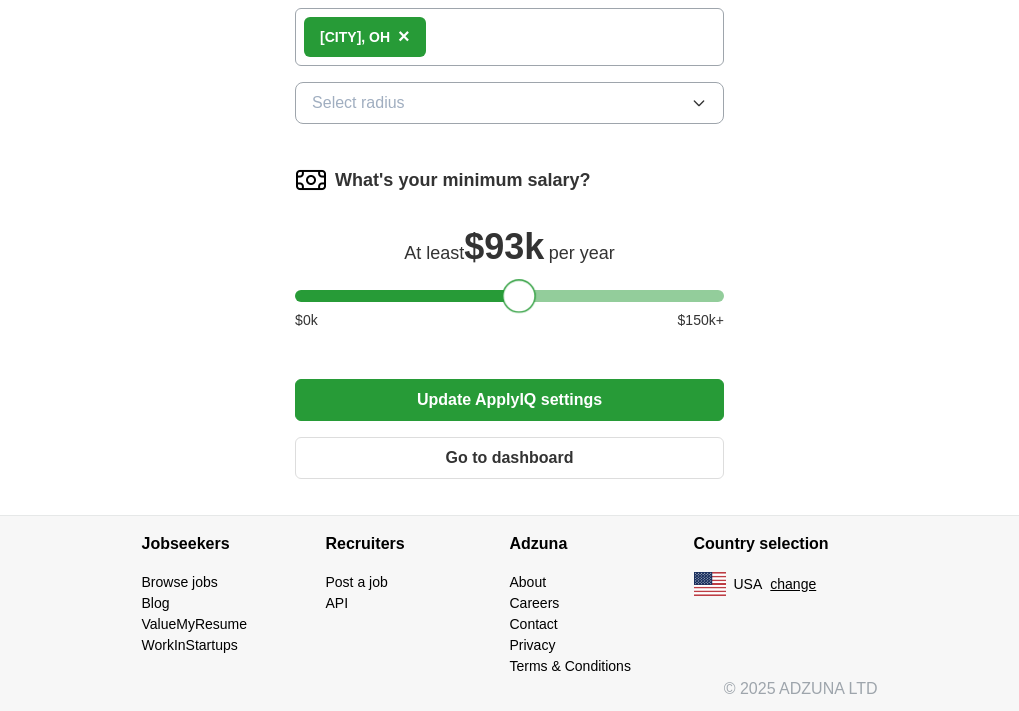 drag, startPoint x: 344, startPoint y: 316, endPoint x: 557, endPoint y: 352, distance: 216.02083 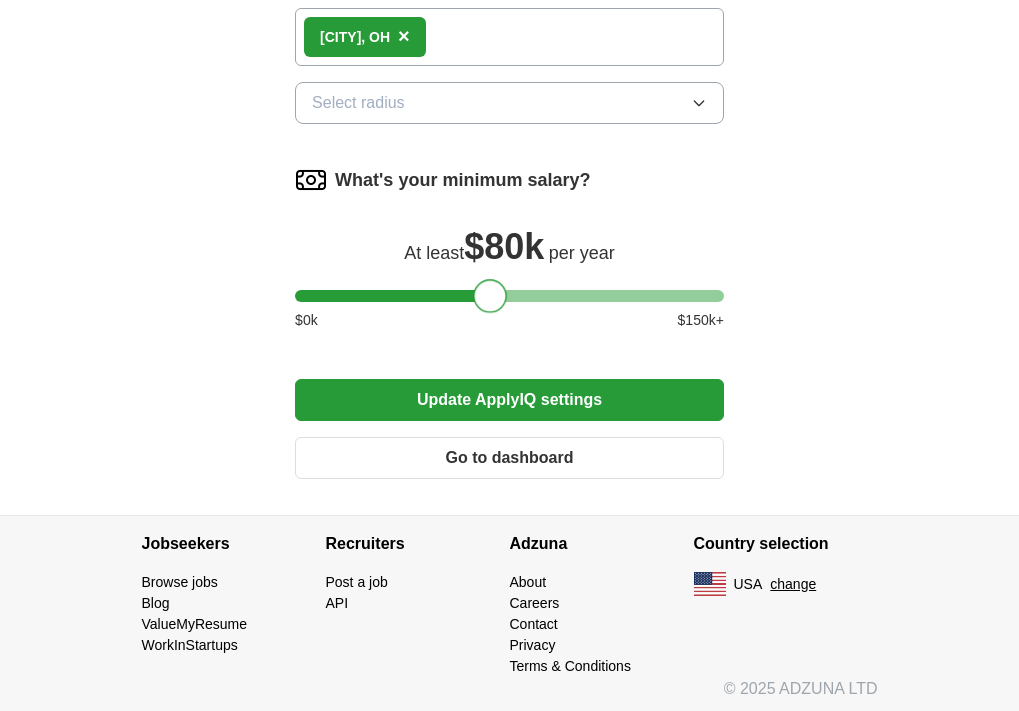 drag, startPoint x: 548, startPoint y: 318, endPoint x: 519, endPoint y: 322, distance: 29.274563 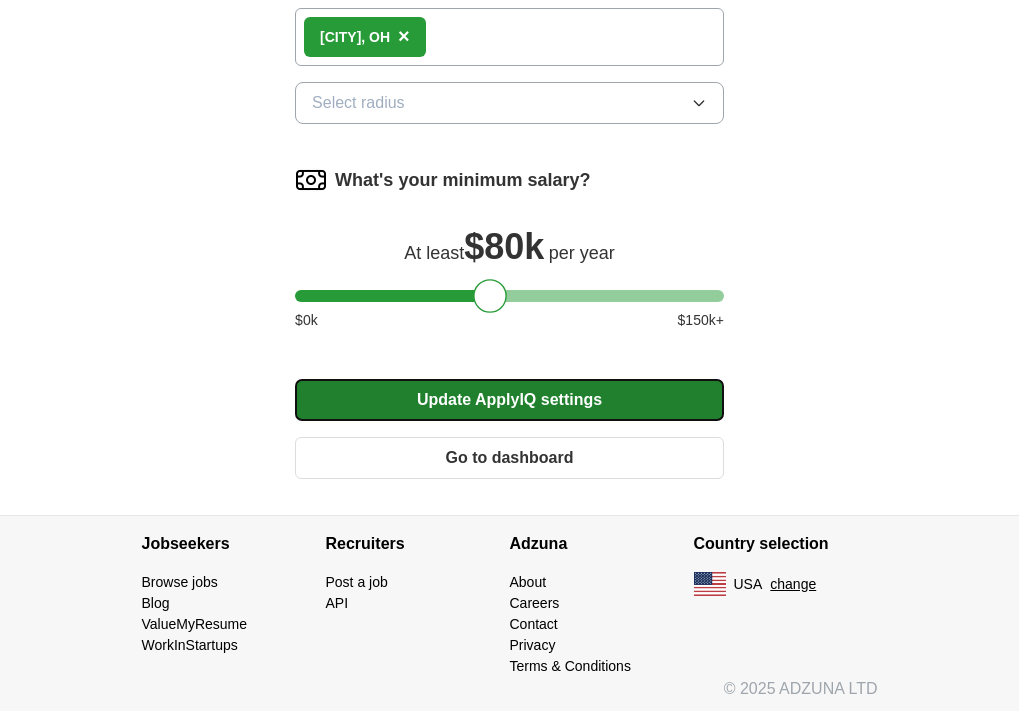 click on "Update ApplyIQ settings" at bounding box center [509, 400] 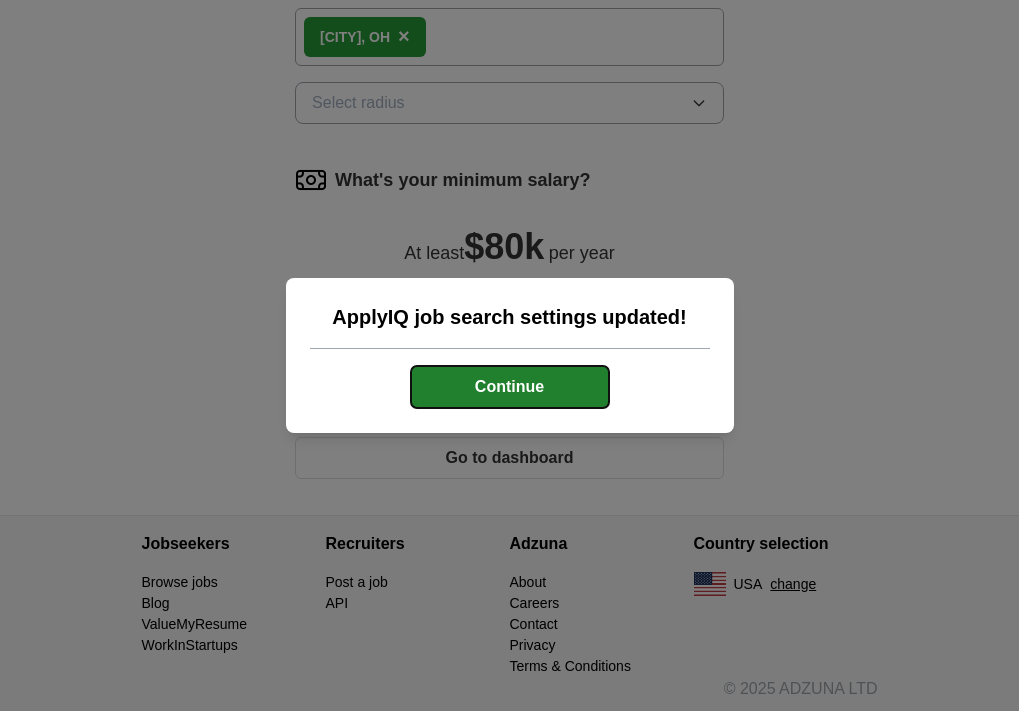 click on "Continue" at bounding box center (510, 387) 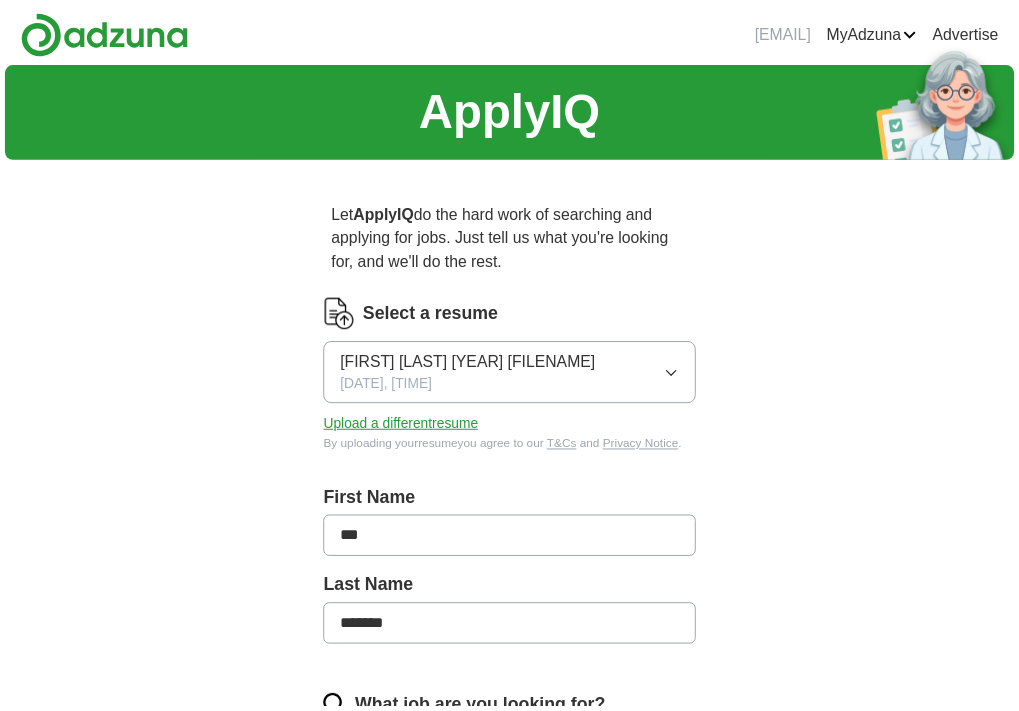 scroll, scrollTop: 0, scrollLeft: 0, axis: both 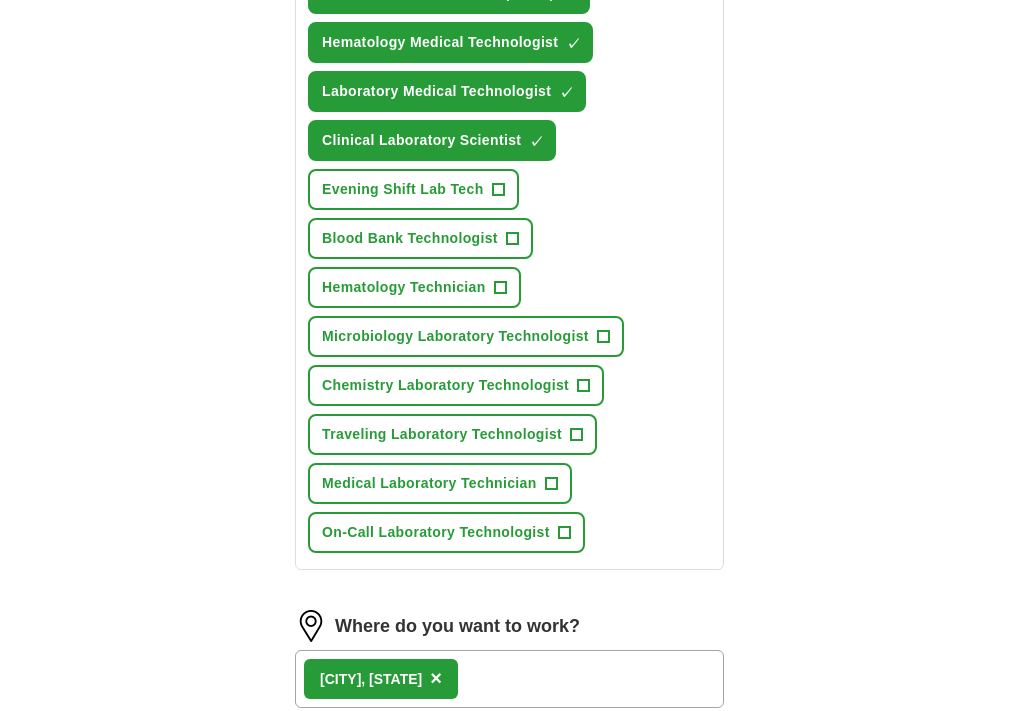 drag, startPoint x: 524, startPoint y: 451, endPoint x: 565, endPoint y: 455, distance: 41.19466 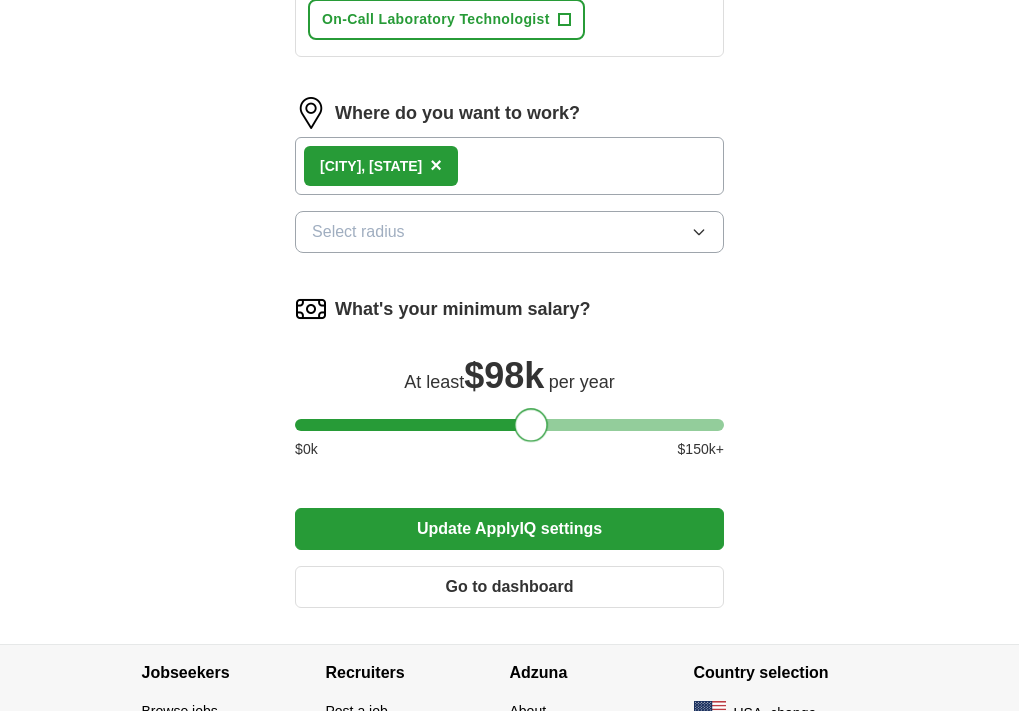 scroll, scrollTop: 1427, scrollLeft: 0, axis: vertical 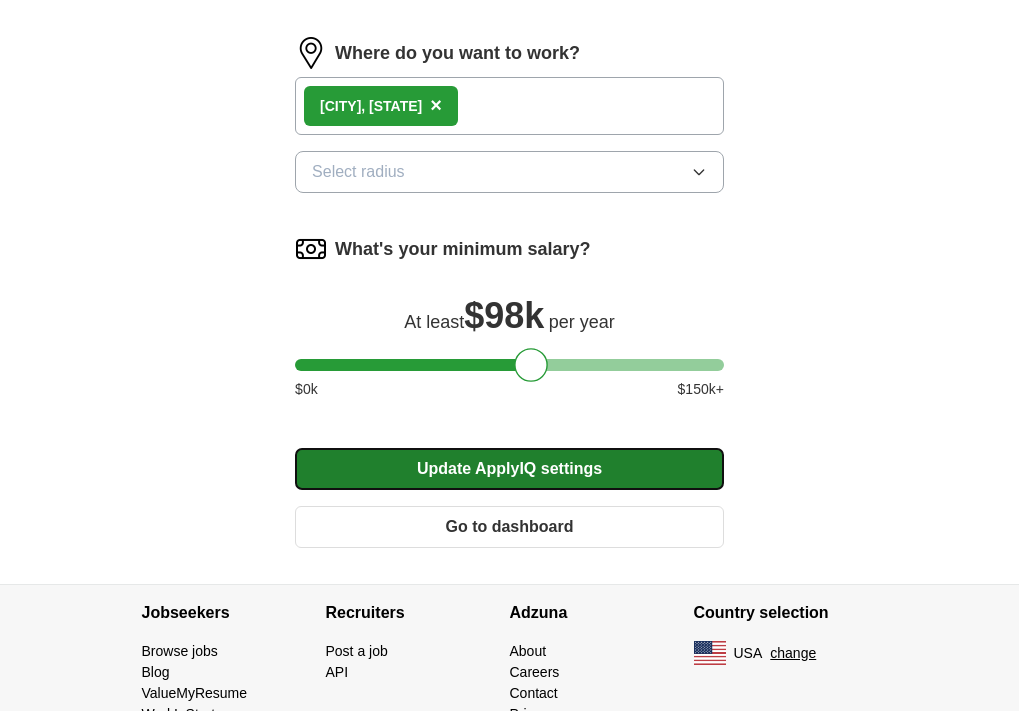 click on "Update ApplyIQ settings" at bounding box center (509, 469) 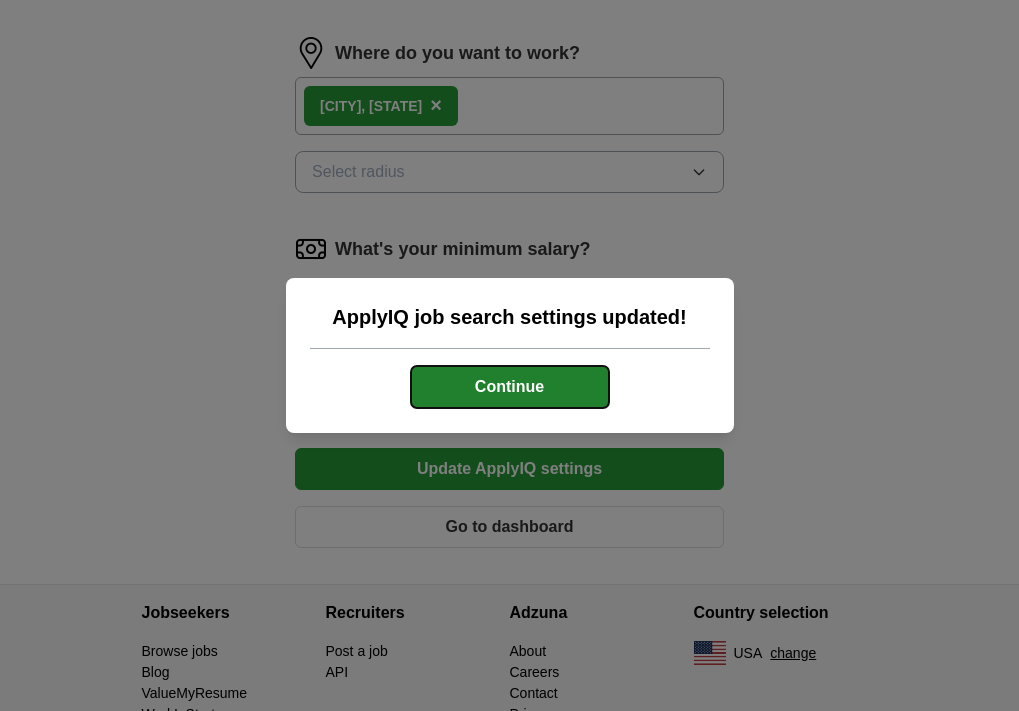 click on "Continue" at bounding box center [510, 387] 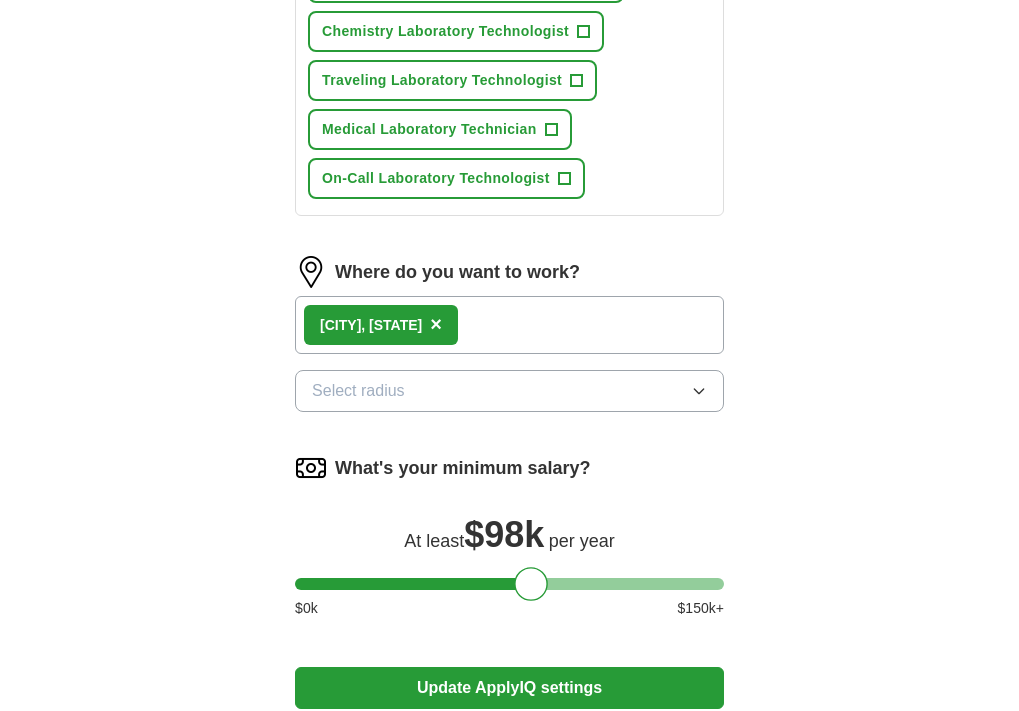 scroll, scrollTop: 1523, scrollLeft: 0, axis: vertical 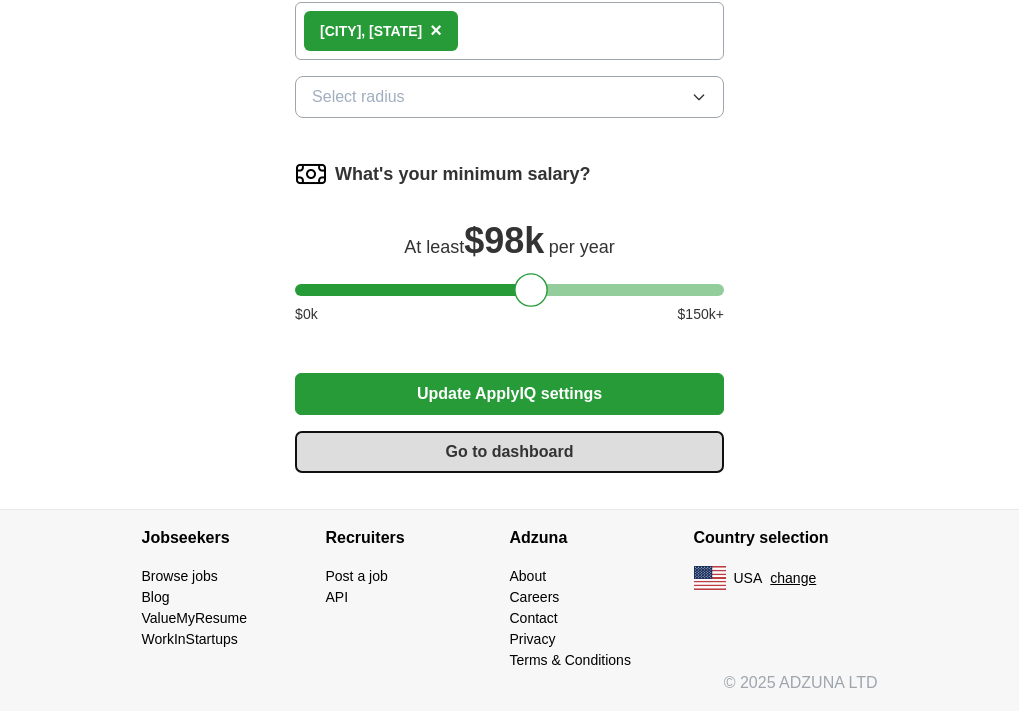 click on "Go to dashboard" at bounding box center [509, 452] 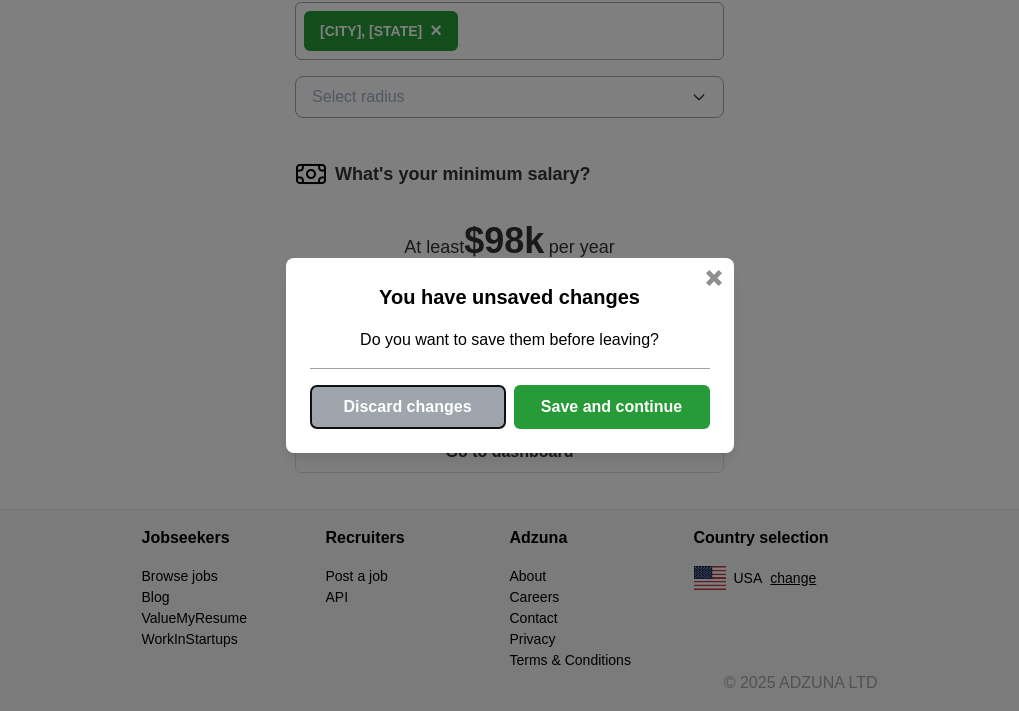 click on "Discard changes" at bounding box center (408, 407) 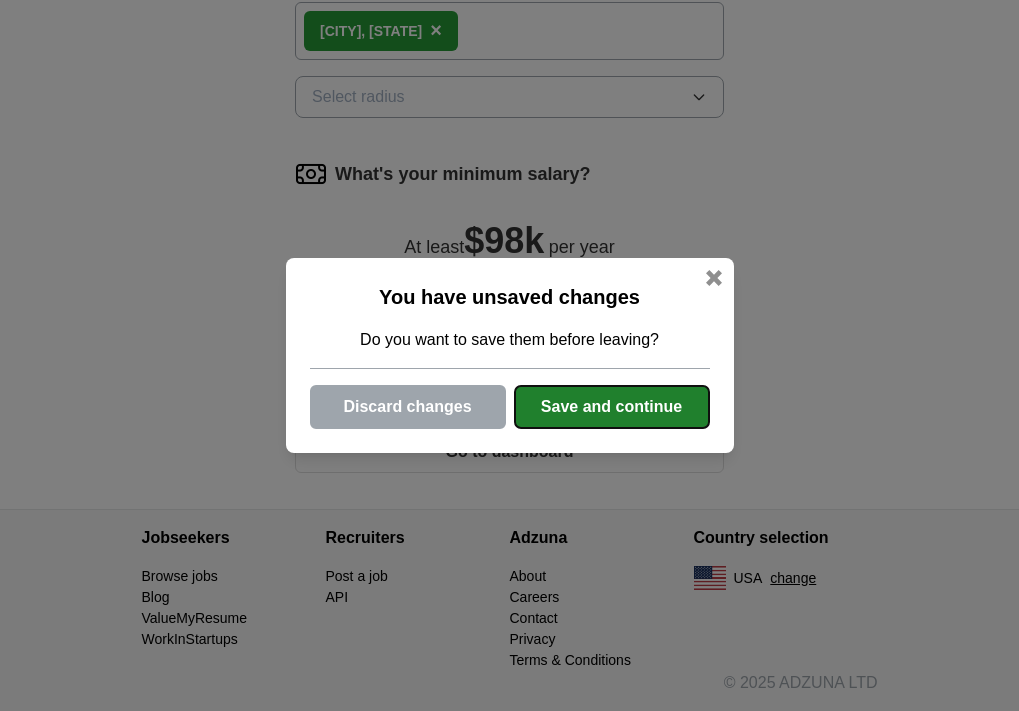 click on "Save and continue" at bounding box center [612, 407] 